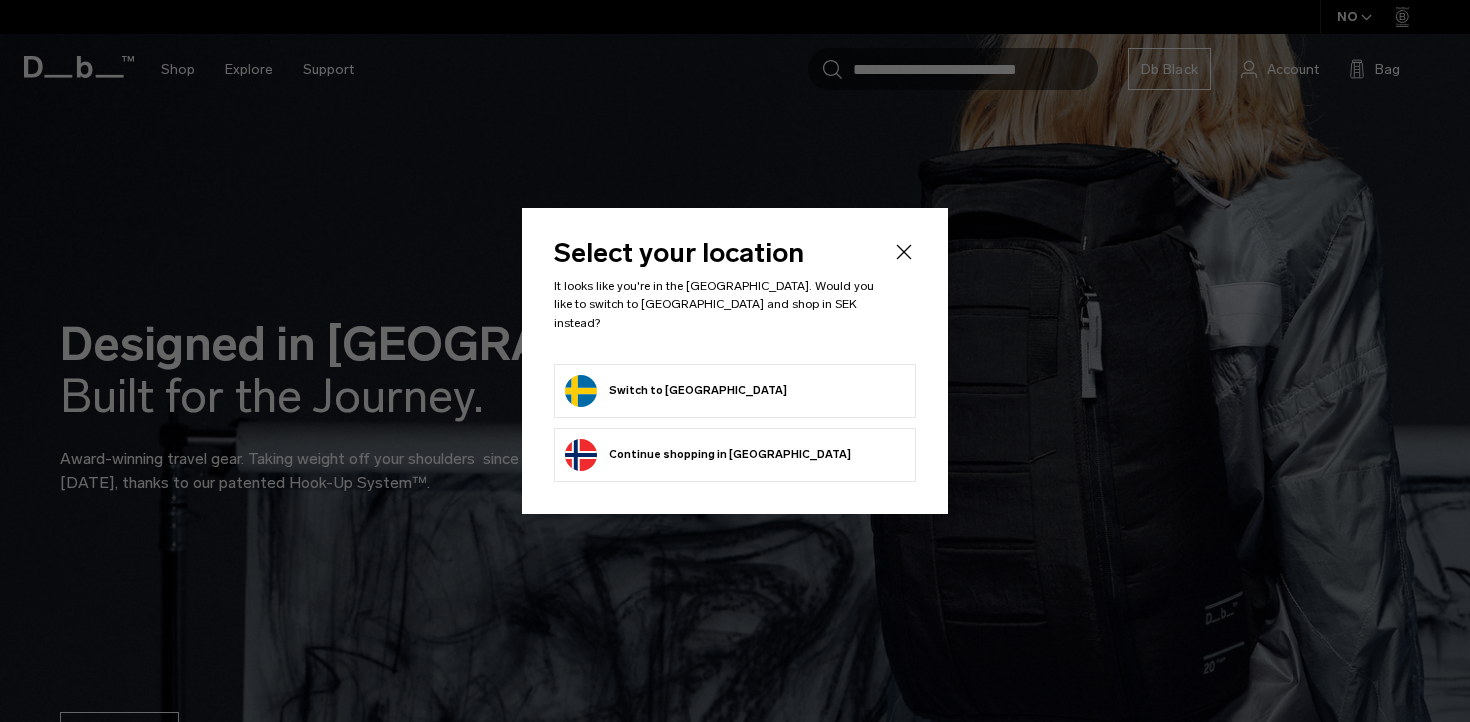 scroll, scrollTop: 0, scrollLeft: 0, axis: both 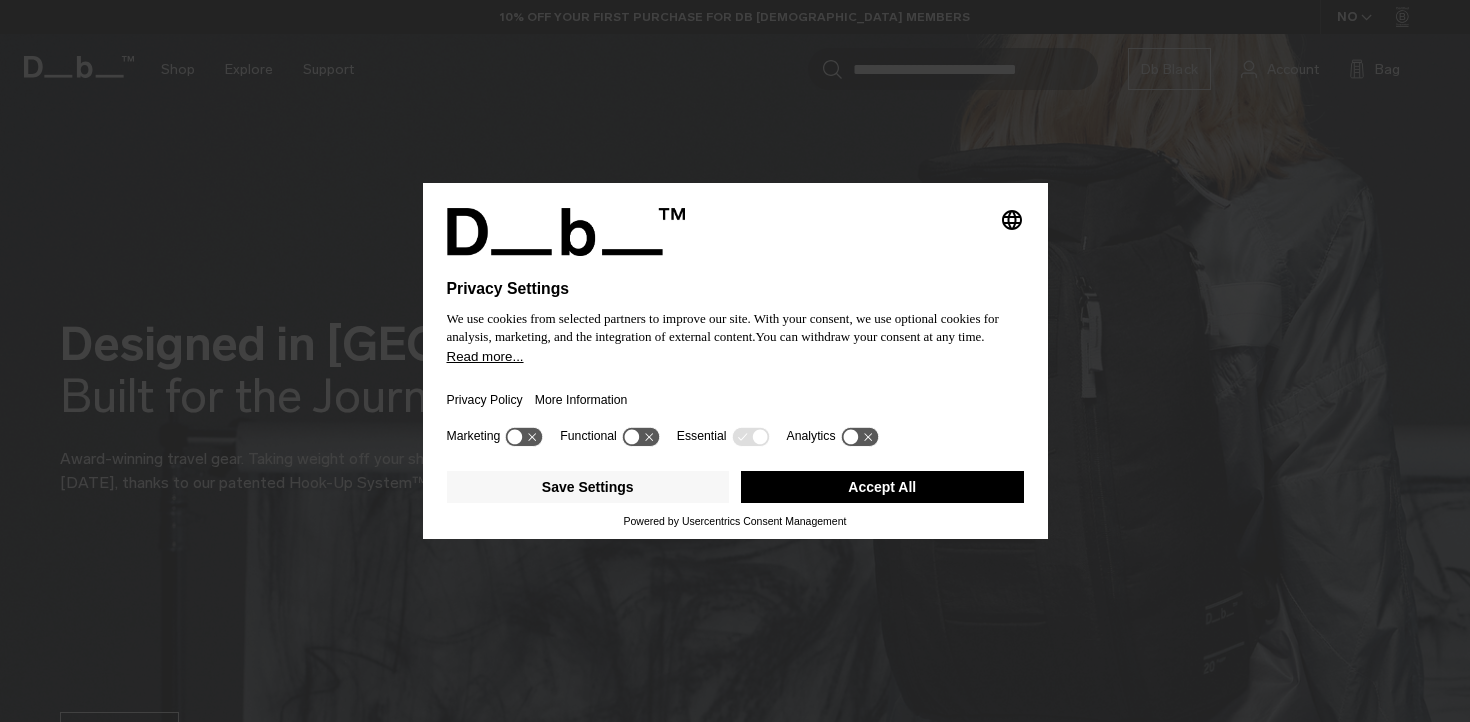 click on "Accept All" at bounding box center [882, 487] 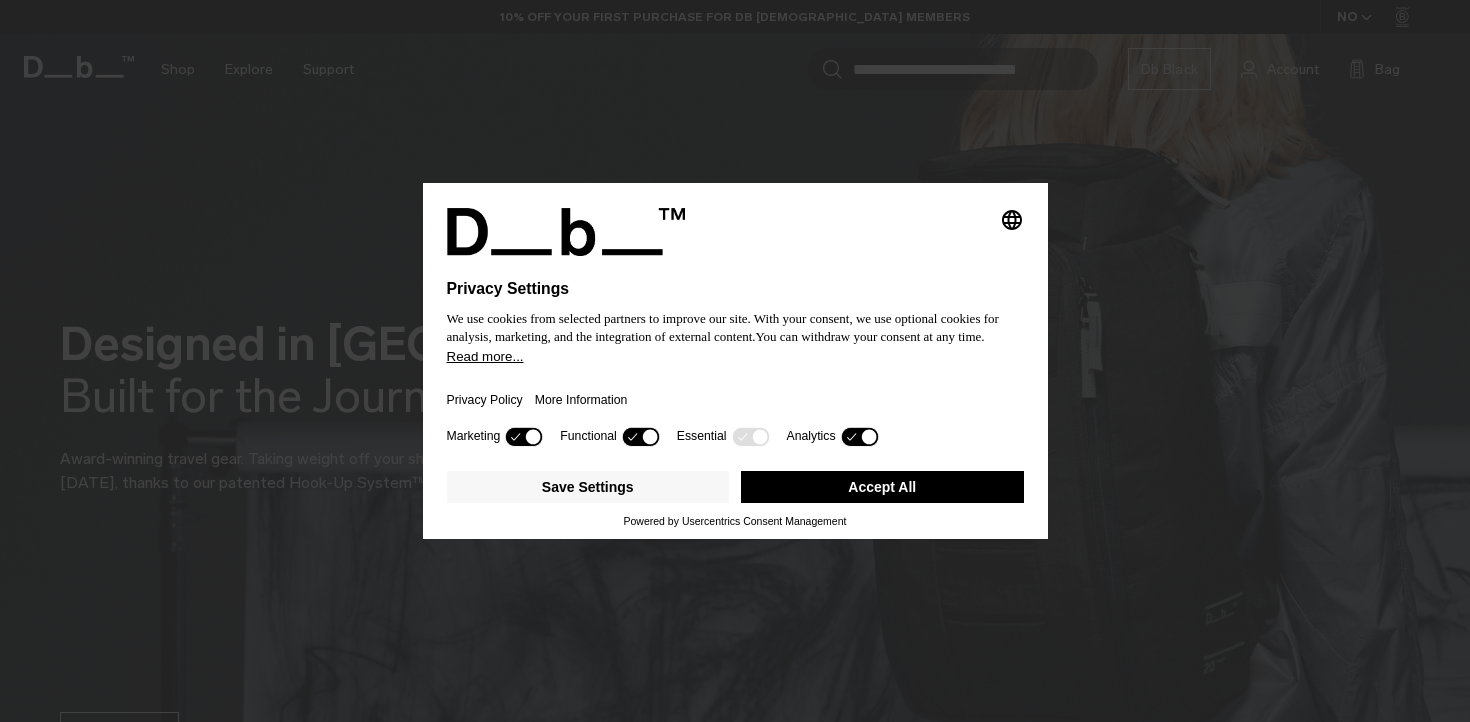 scroll, scrollTop: 0, scrollLeft: 0, axis: both 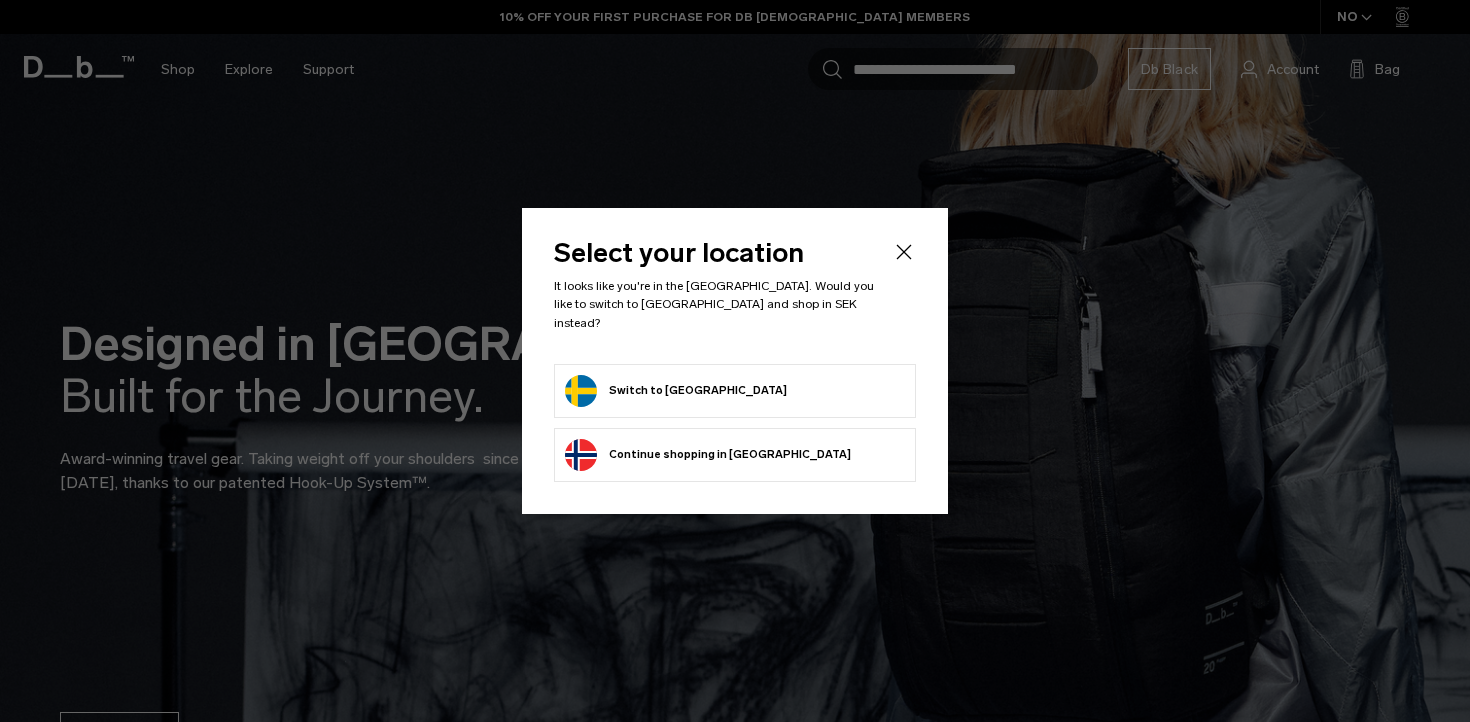click on "Switch to Sweden" at bounding box center (676, 391) 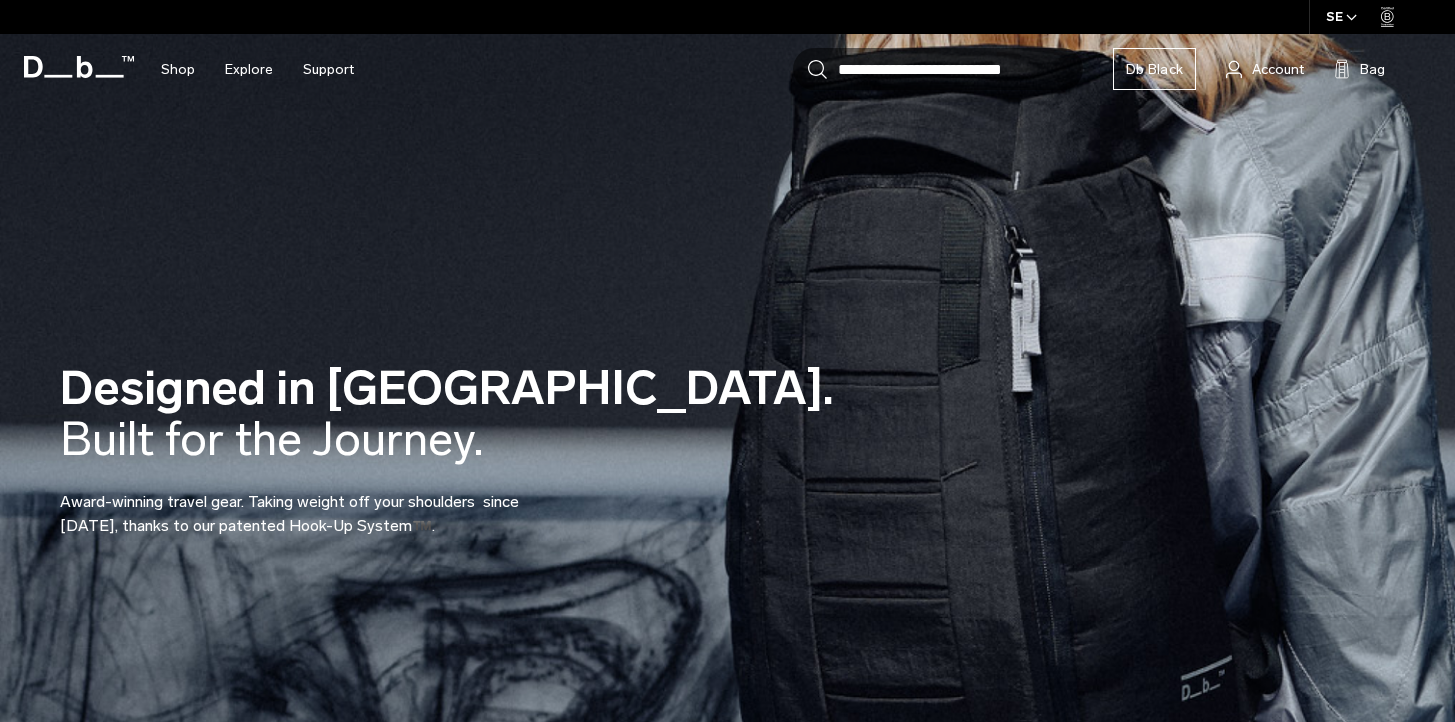 scroll, scrollTop: 0, scrollLeft: 0, axis: both 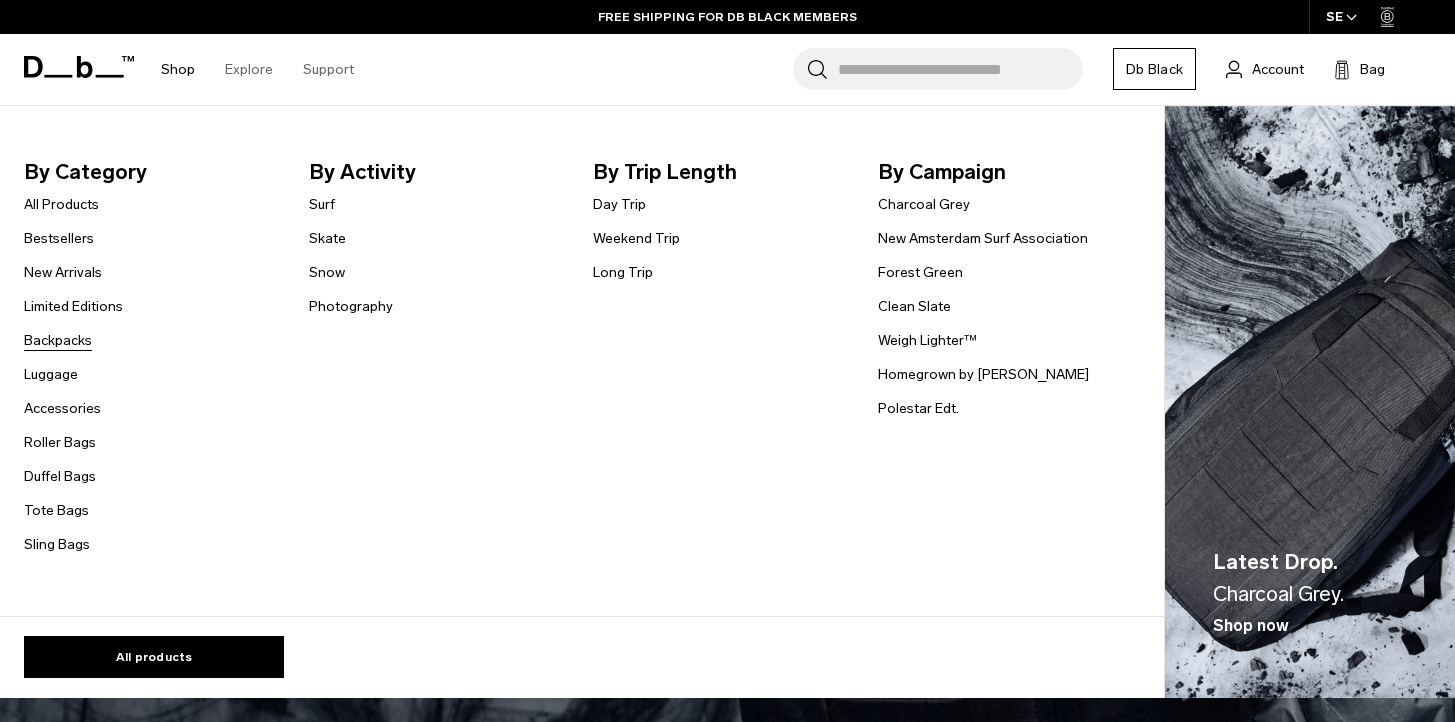 click on "Backpacks" at bounding box center (58, 340) 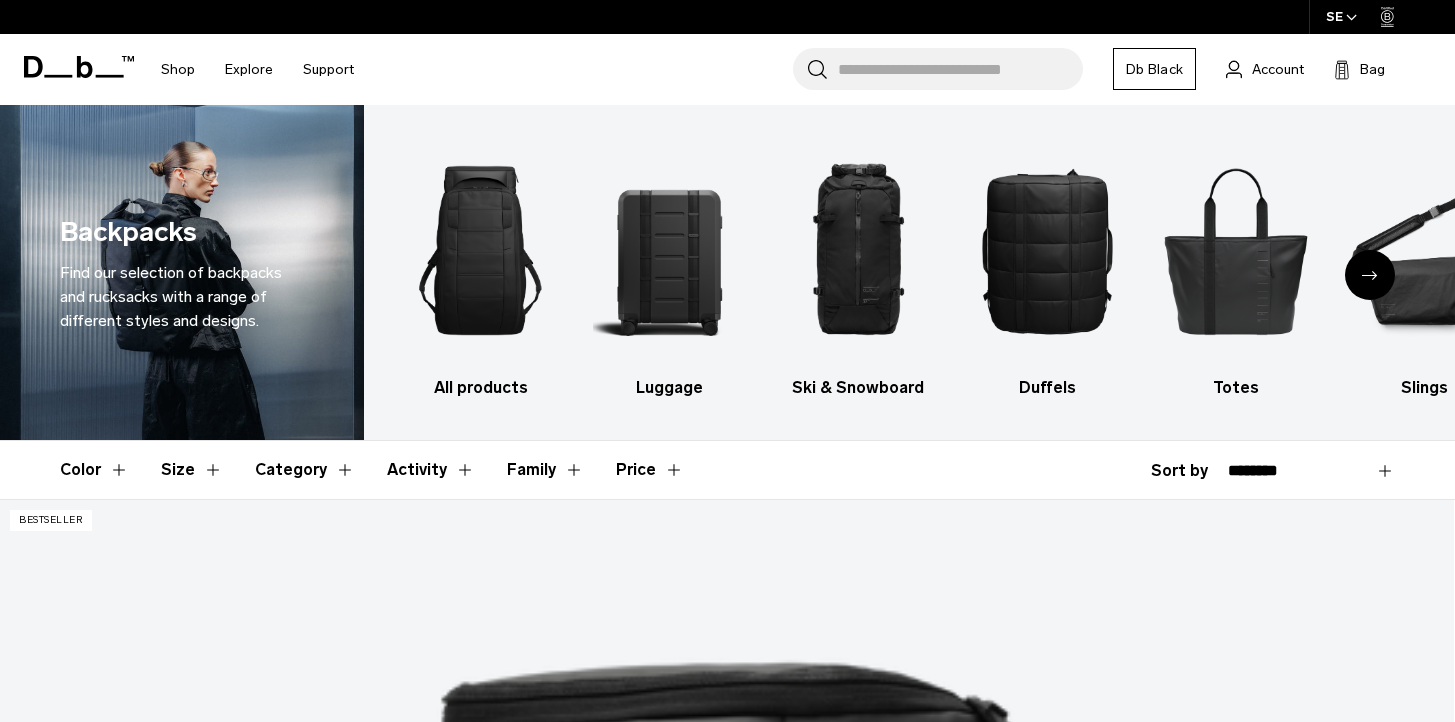 scroll, scrollTop: 0, scrollLeft: 0, axis: both 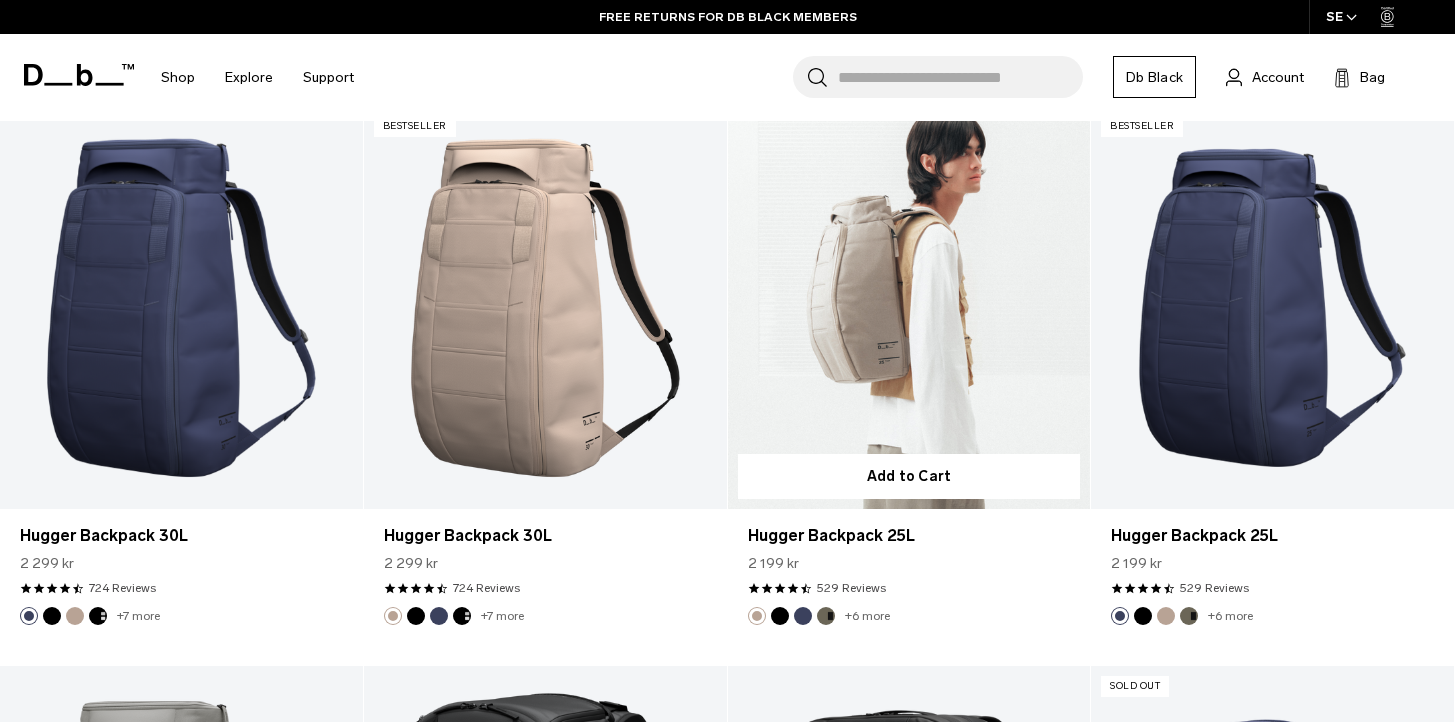click at bounding box center (909, 307) 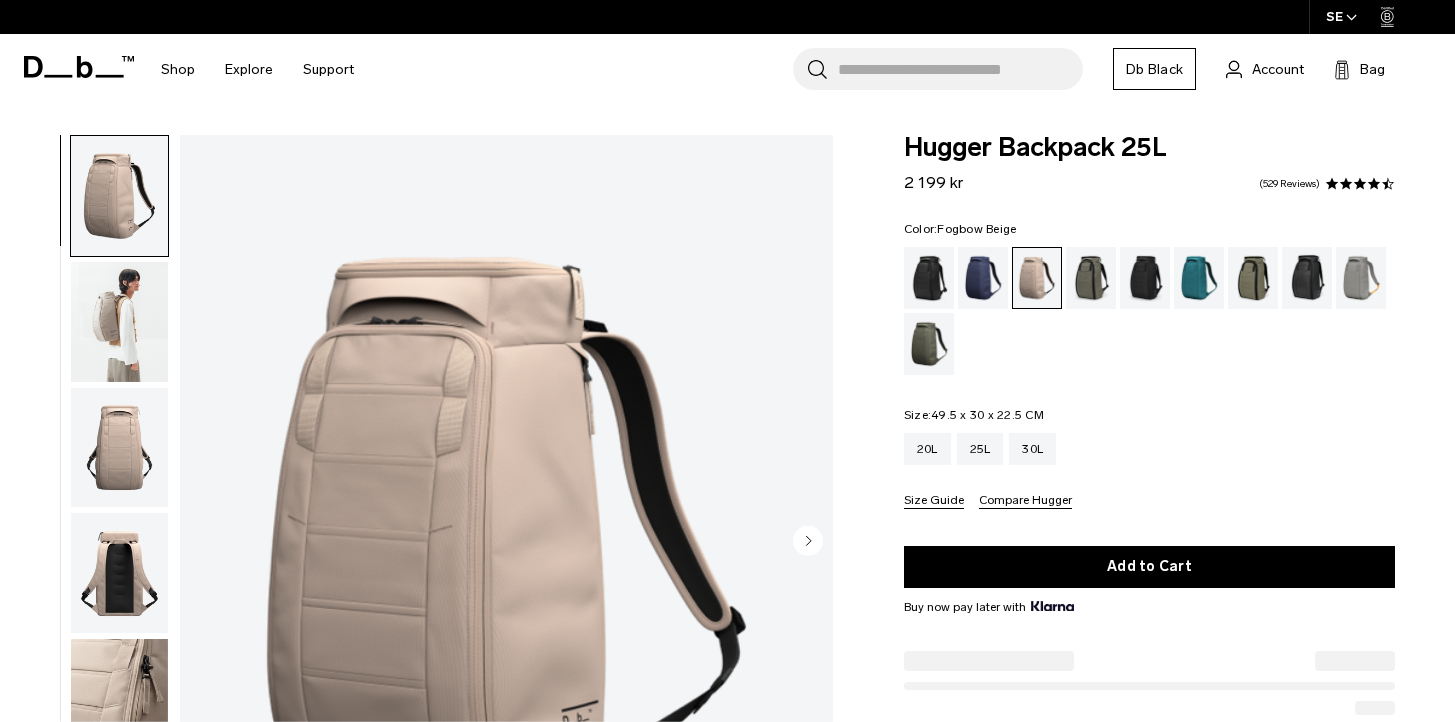 scroll, scrollTop: 0, scrollLeft: 0, axis: both 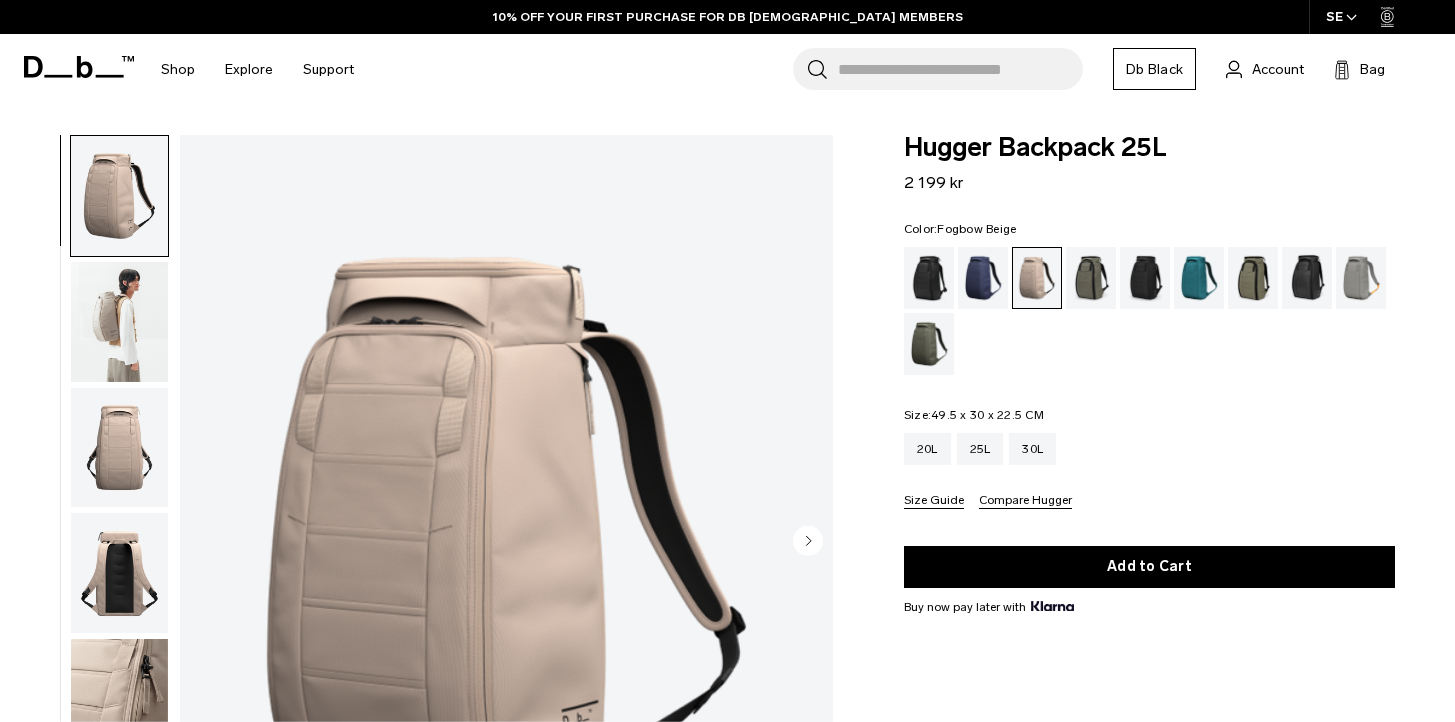 click at bounding box center [119, 322] 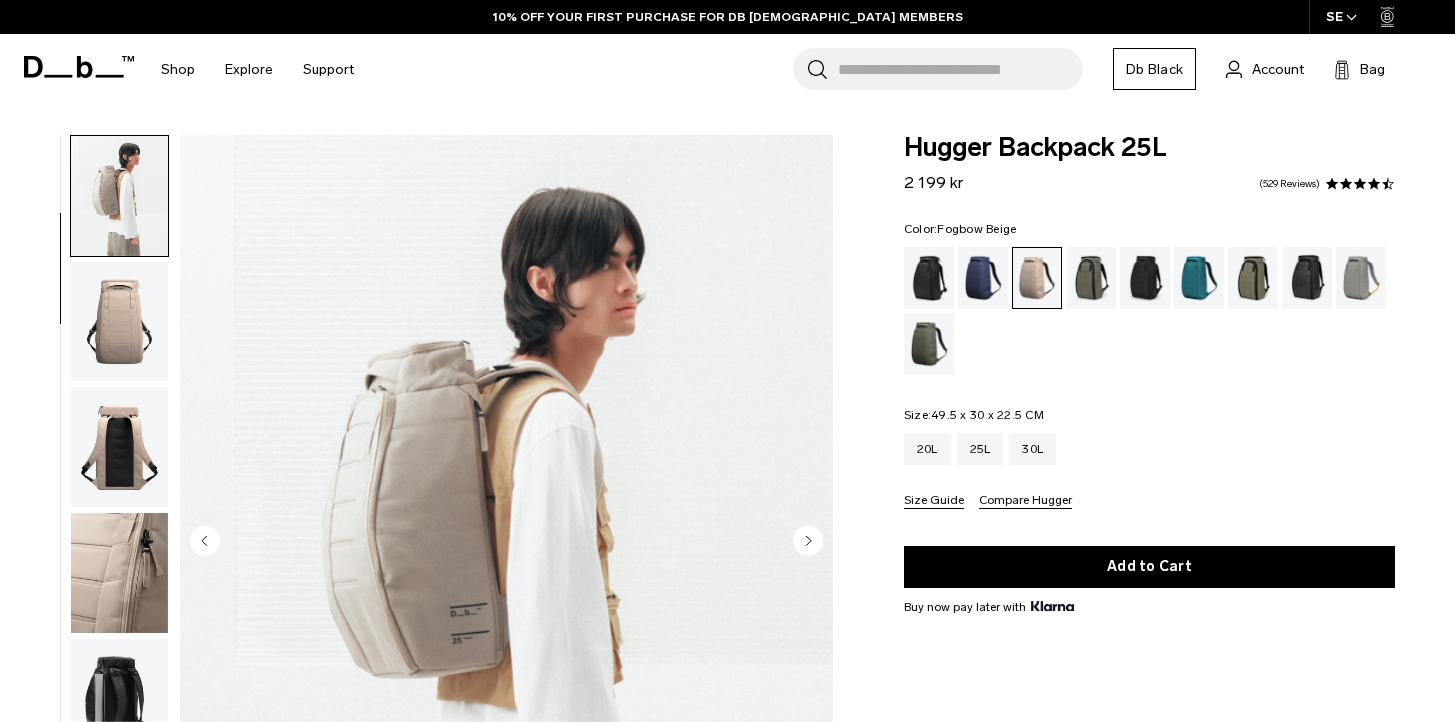 click at bounding box center (119, 447) 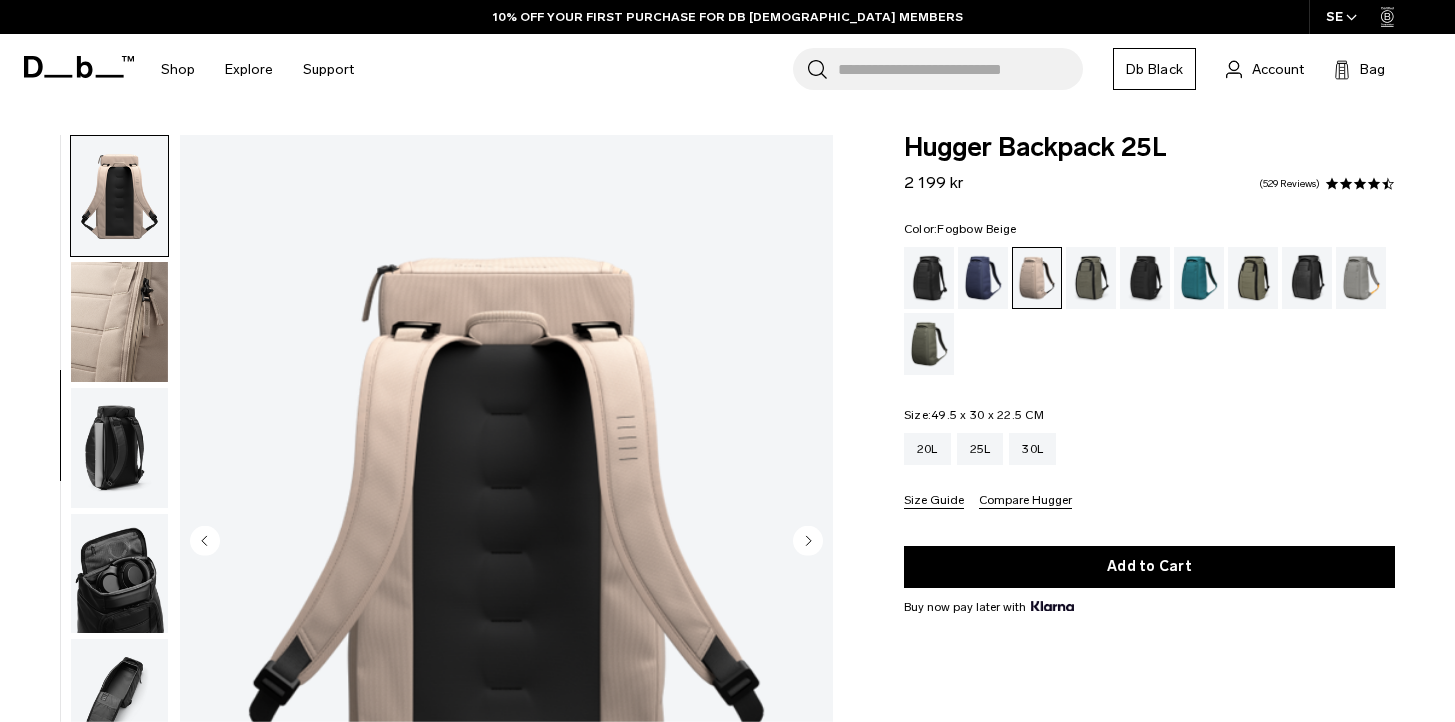 click at bounding box center [119, 448] 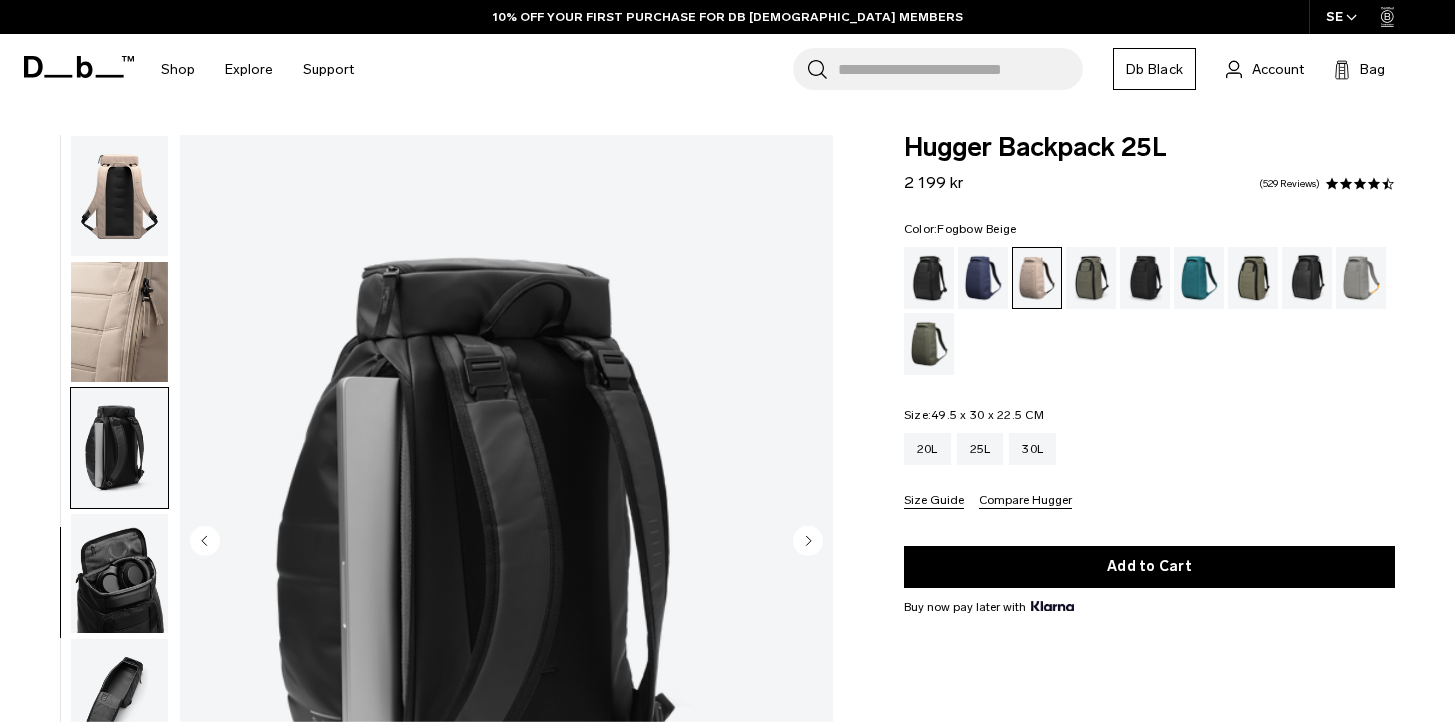 scroll, scrollTop: 438, scrollLeft: 0, axis: vertical 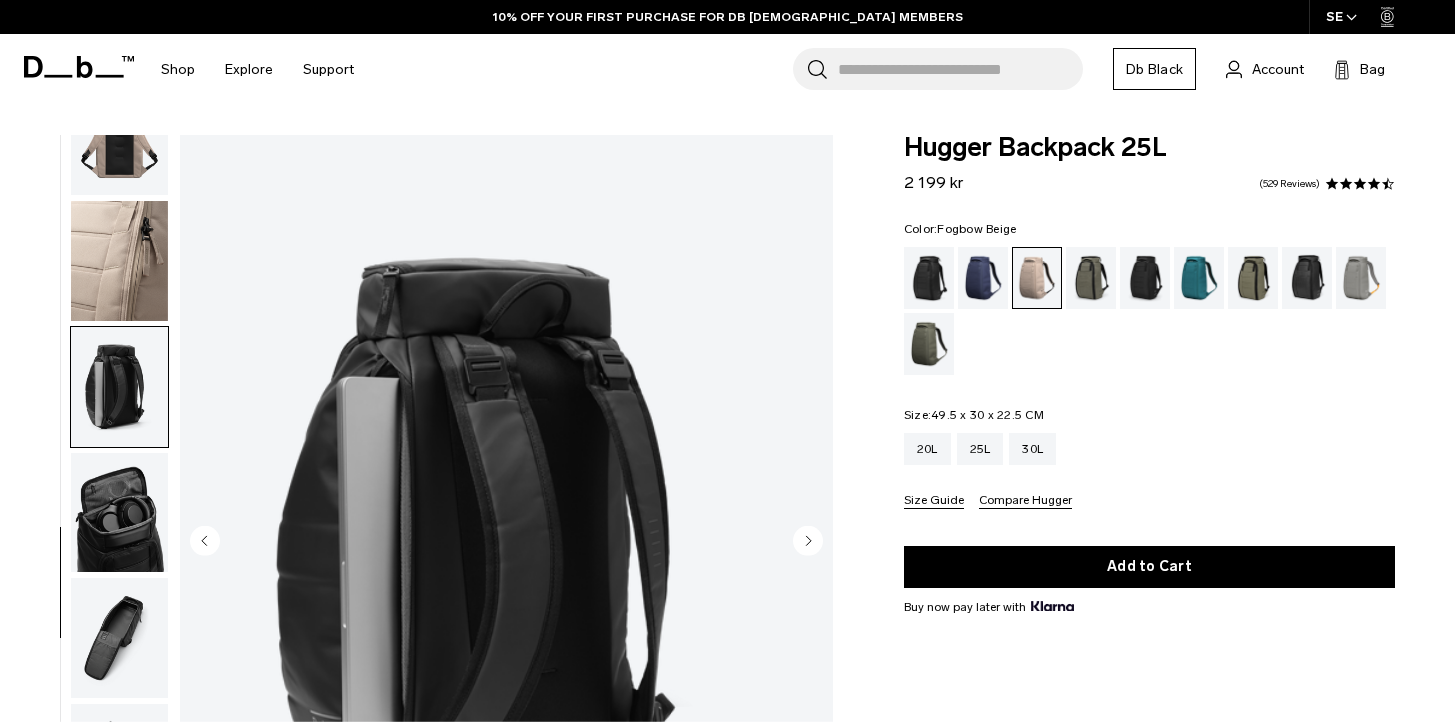 click at bounding box center (119, 513) 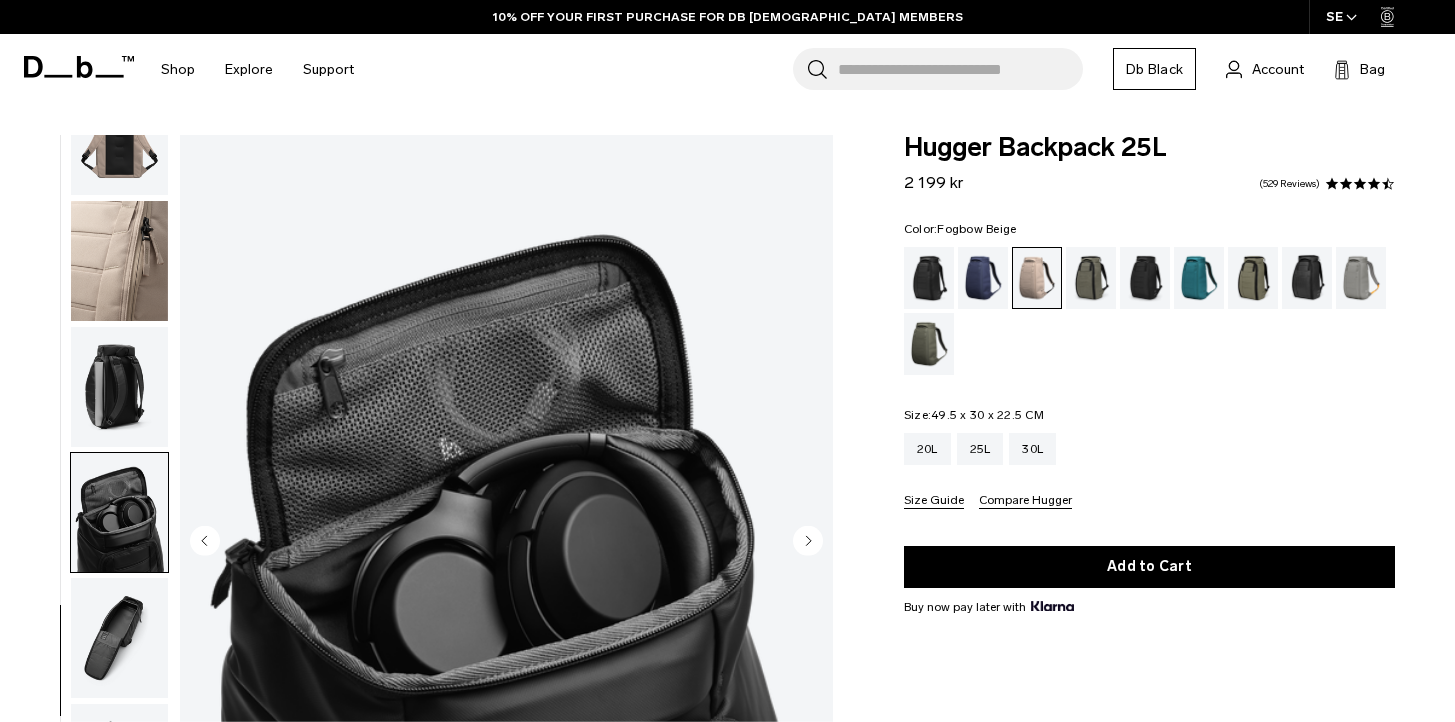 click at bounding box center [119, 638] 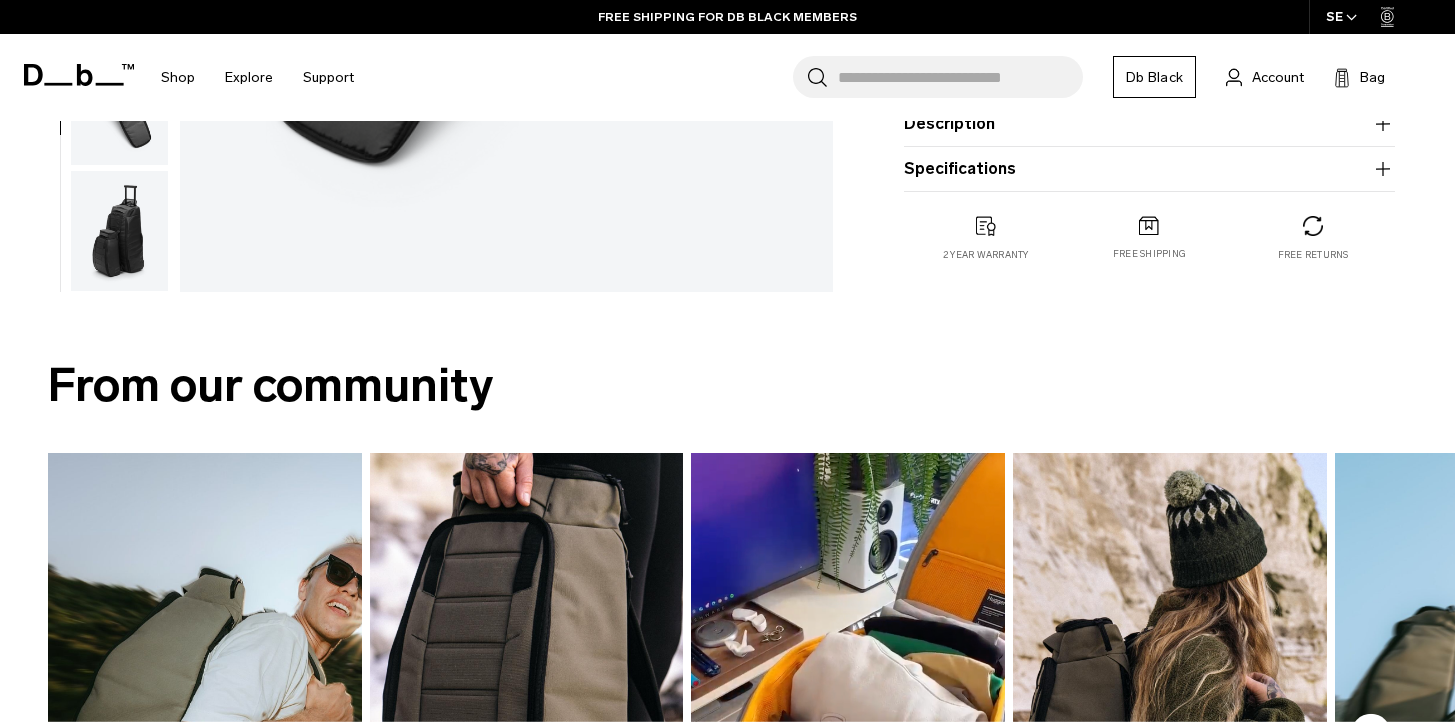 scroll, scrollTop: 0, scrollLeft: 0, axis: both 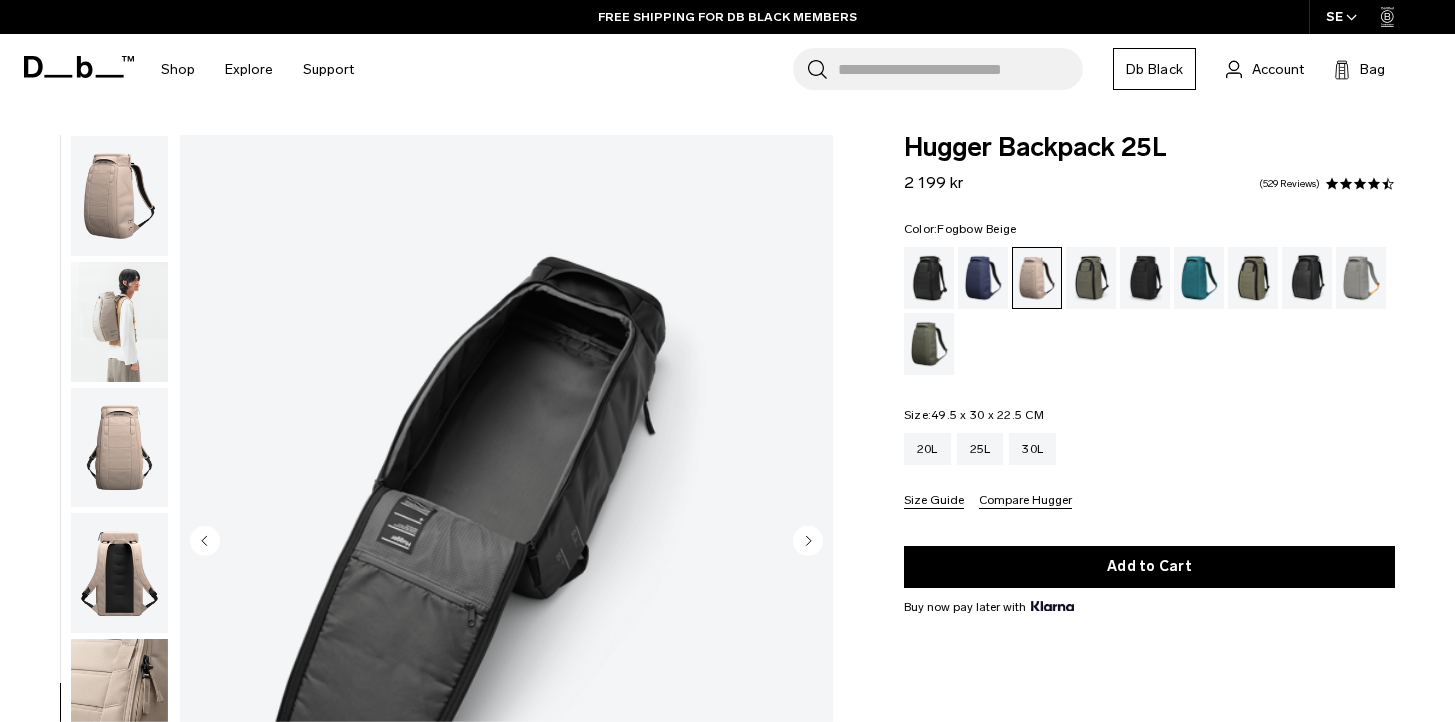 click at bounding box center [119, 196] 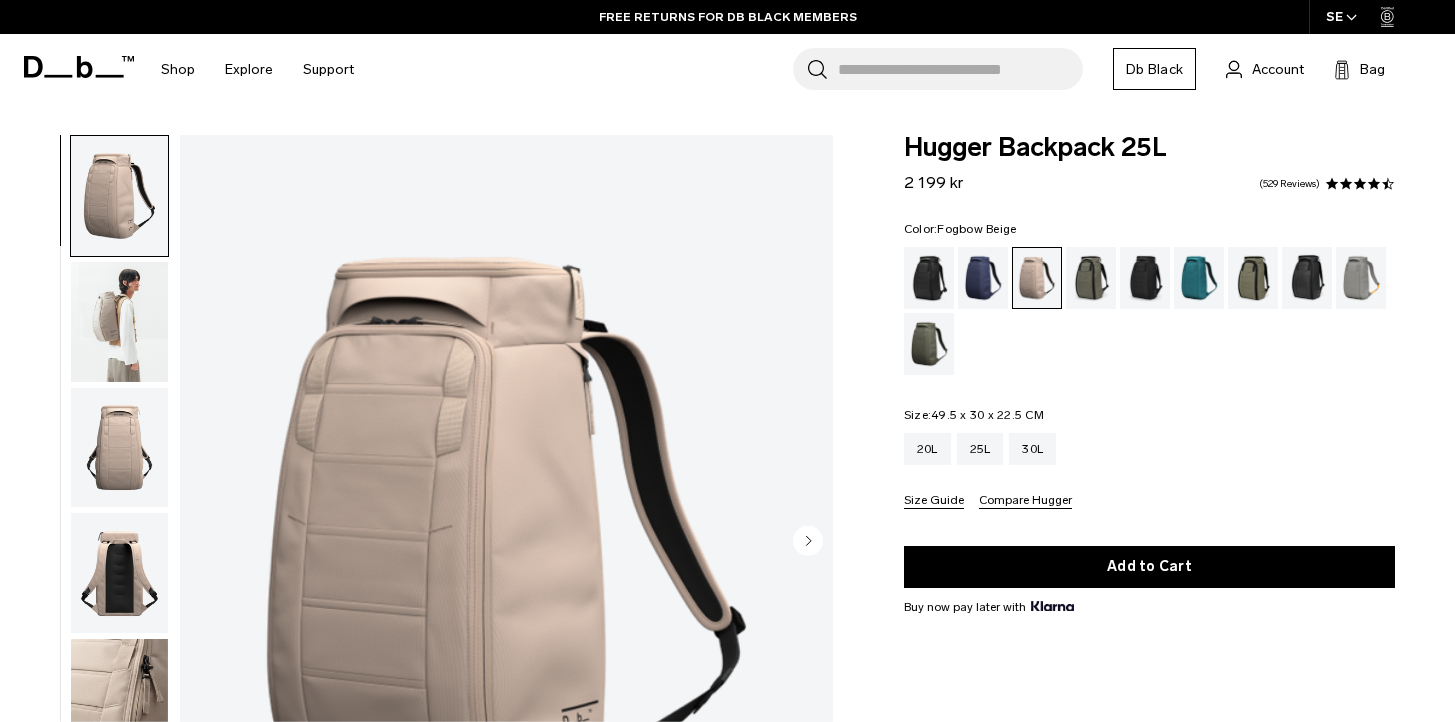 click at bounding box center (119, 322) 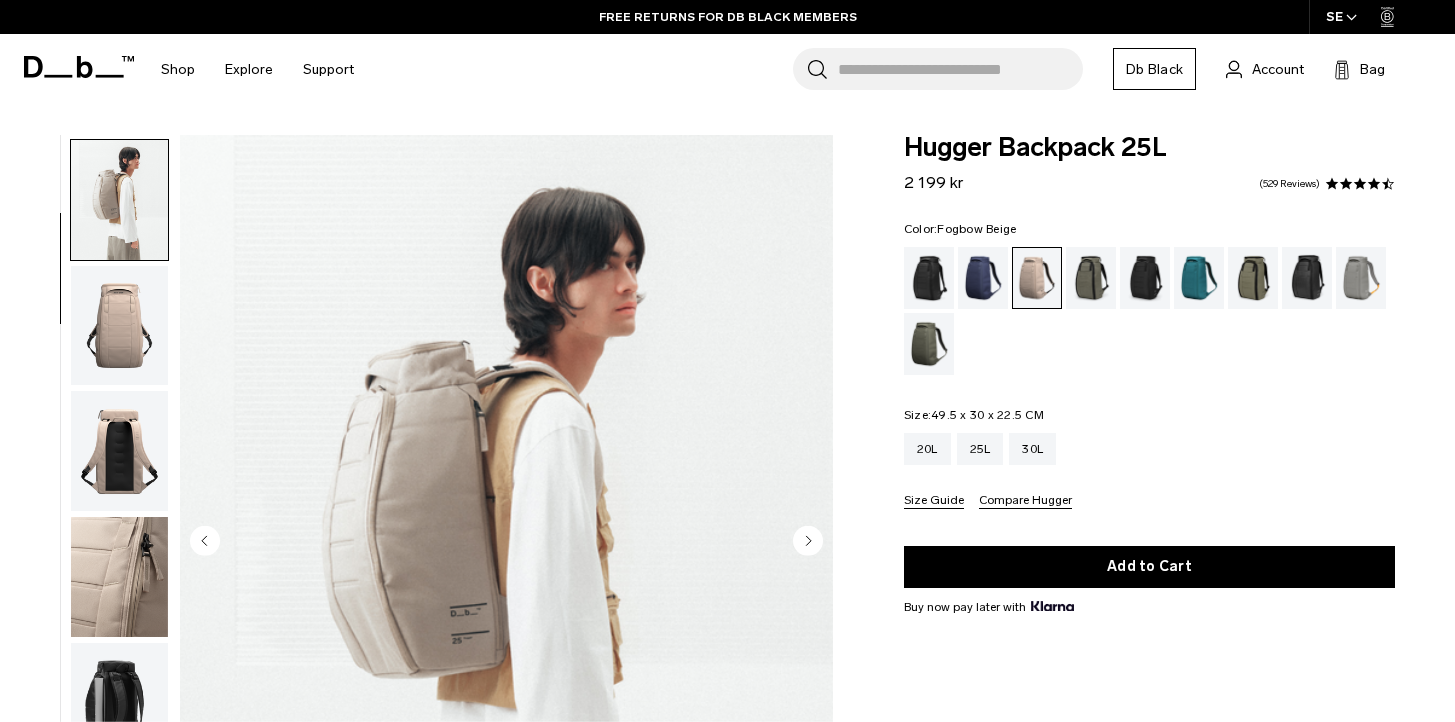 scroll, scrollTop: 126, scrollLeft: 0, axis: vertical 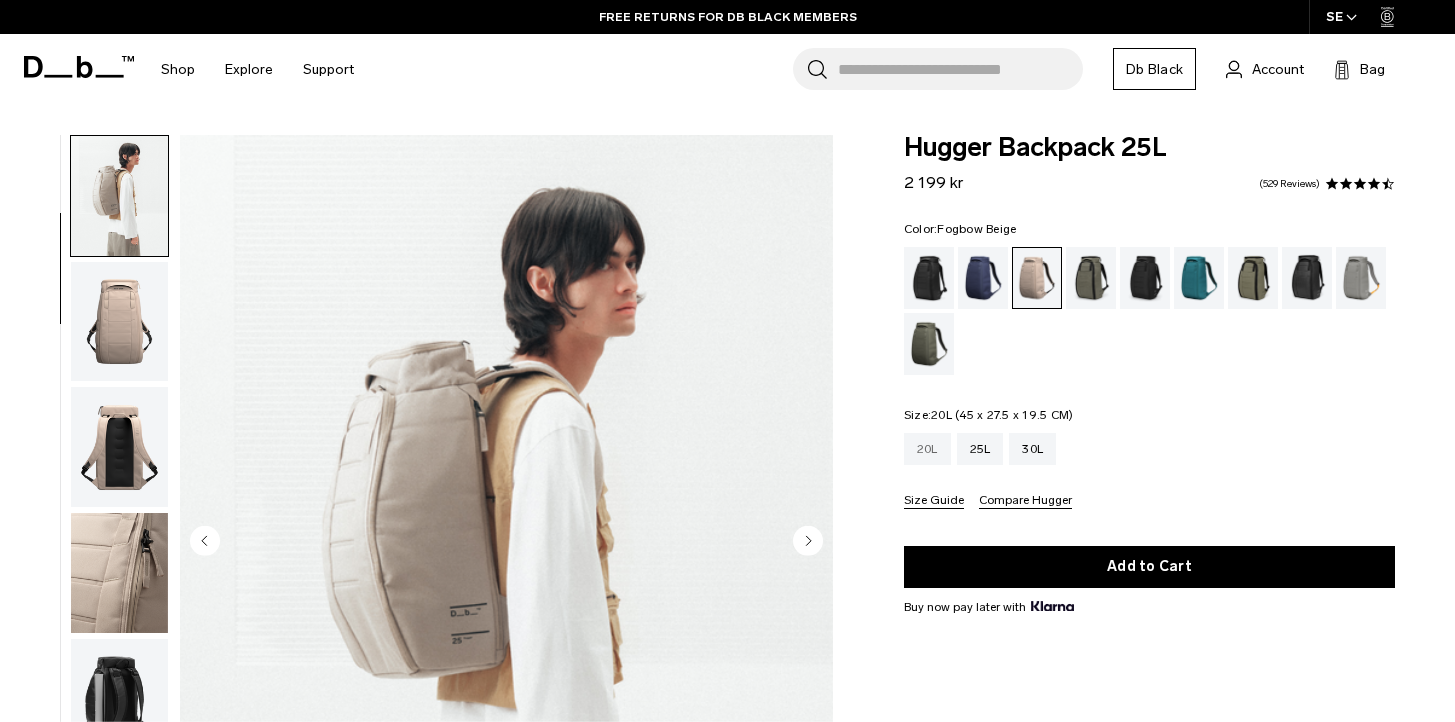 click on "20L" at bounding box center [927, 449] 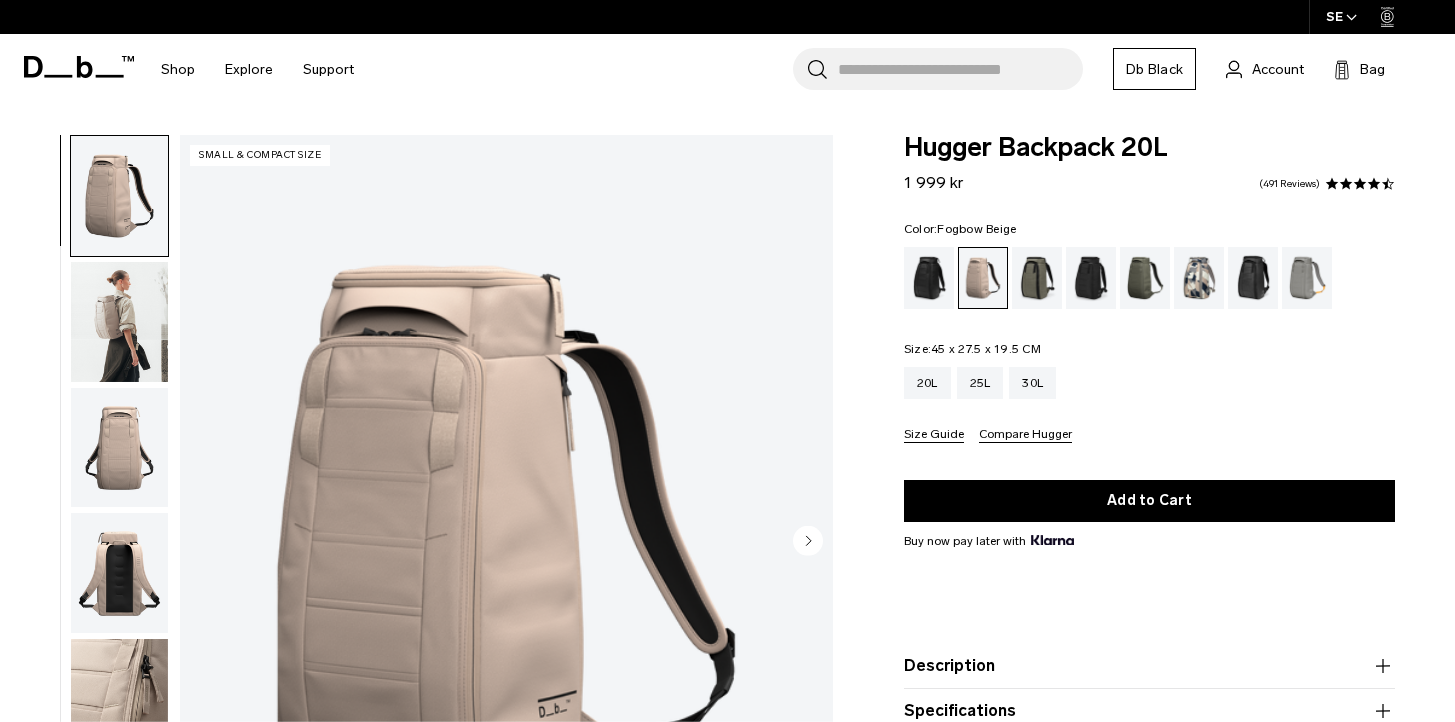 scroll, scrollTop: 0, scrollLeft: 0, axis: both 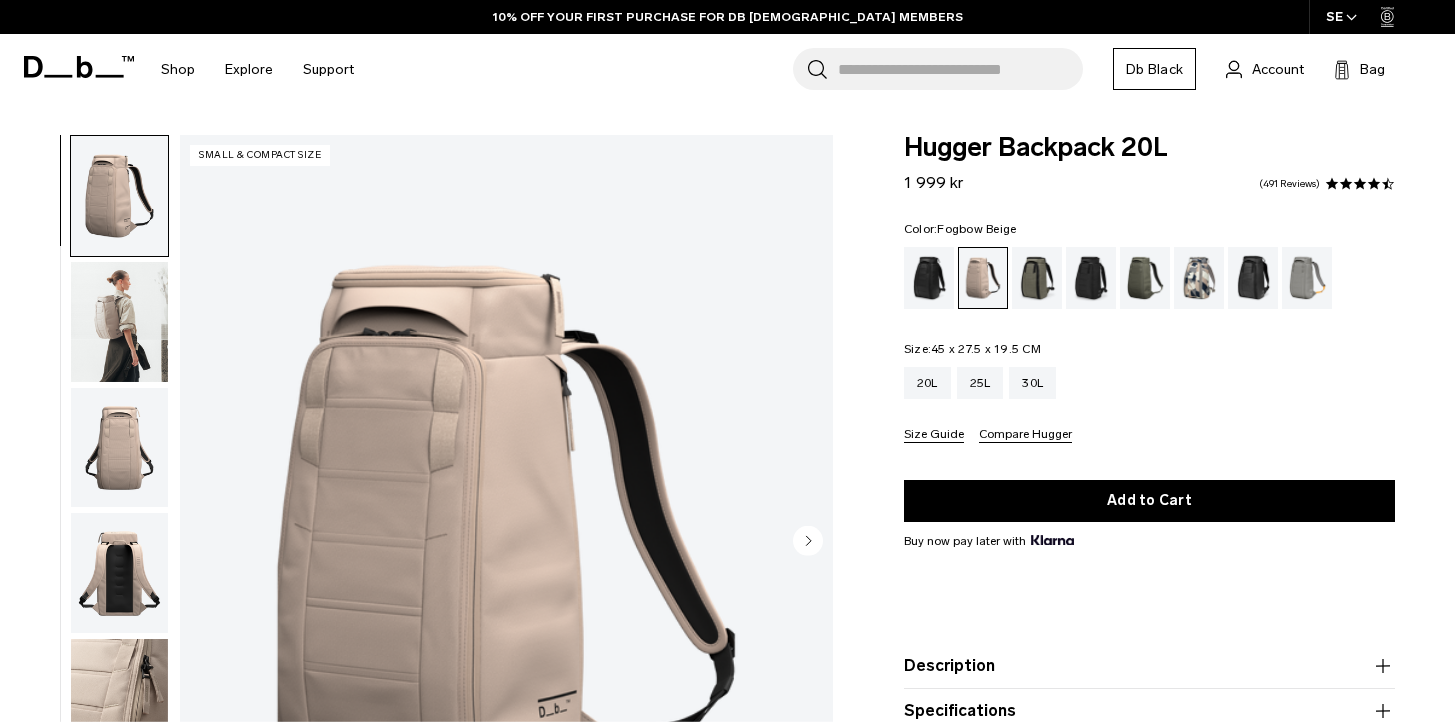 click at bounding box center (119, 322) 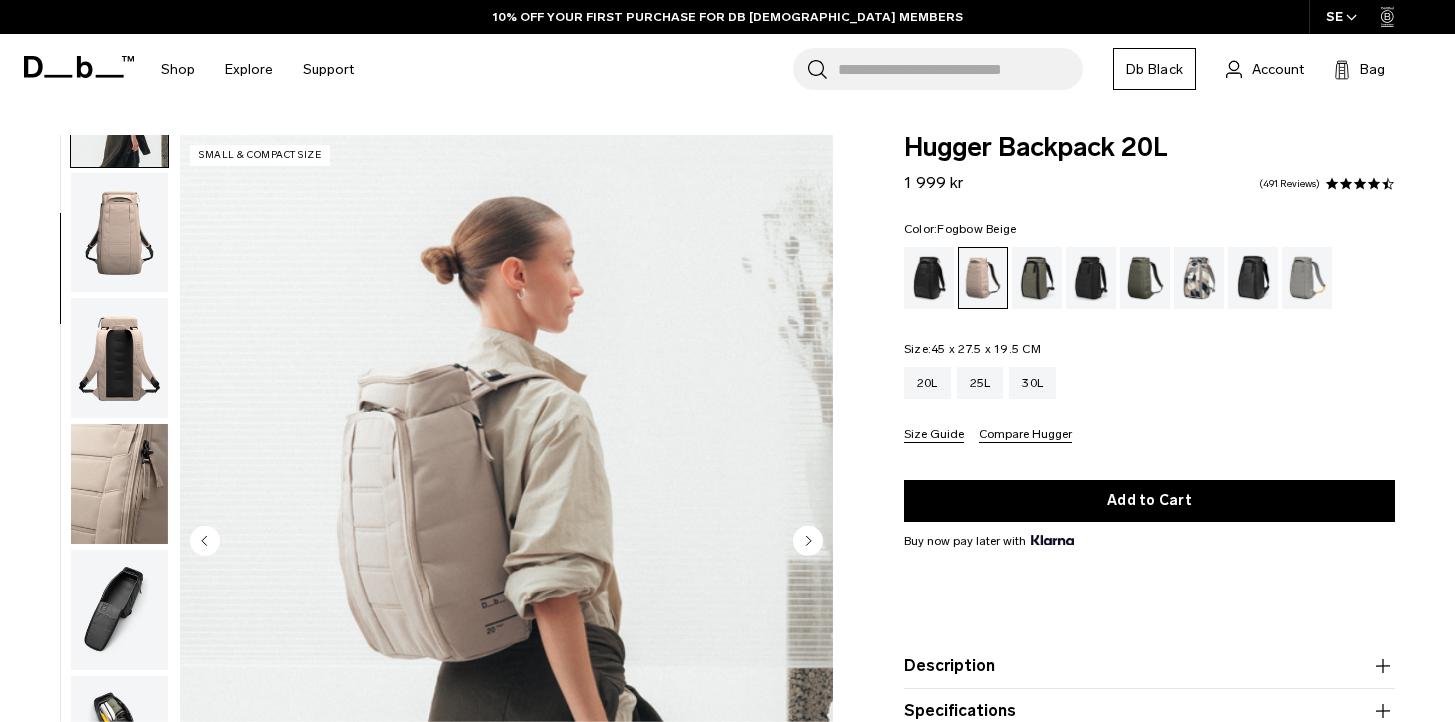 scroll, scrollTop: 217, scrollLeft: 0, axis: vertical 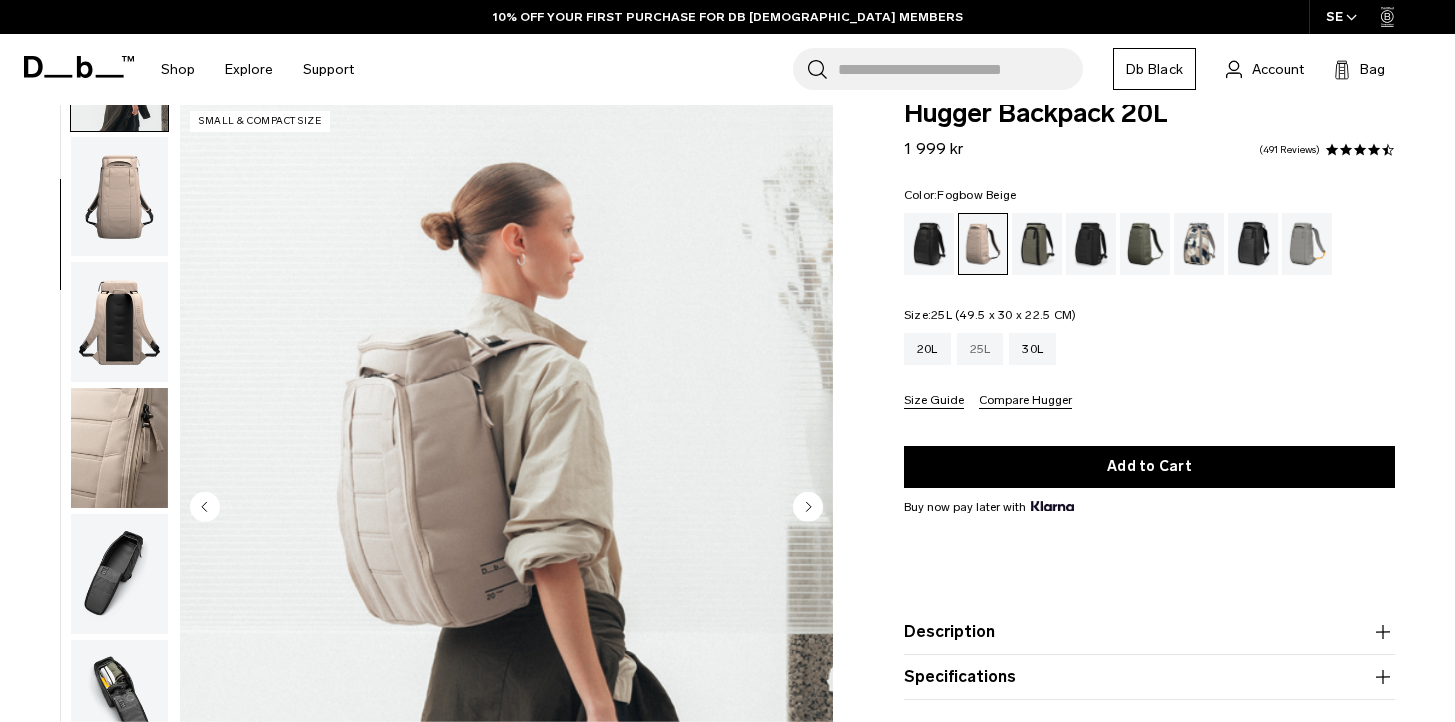 click on "25L" at bounding box center (980, 349) 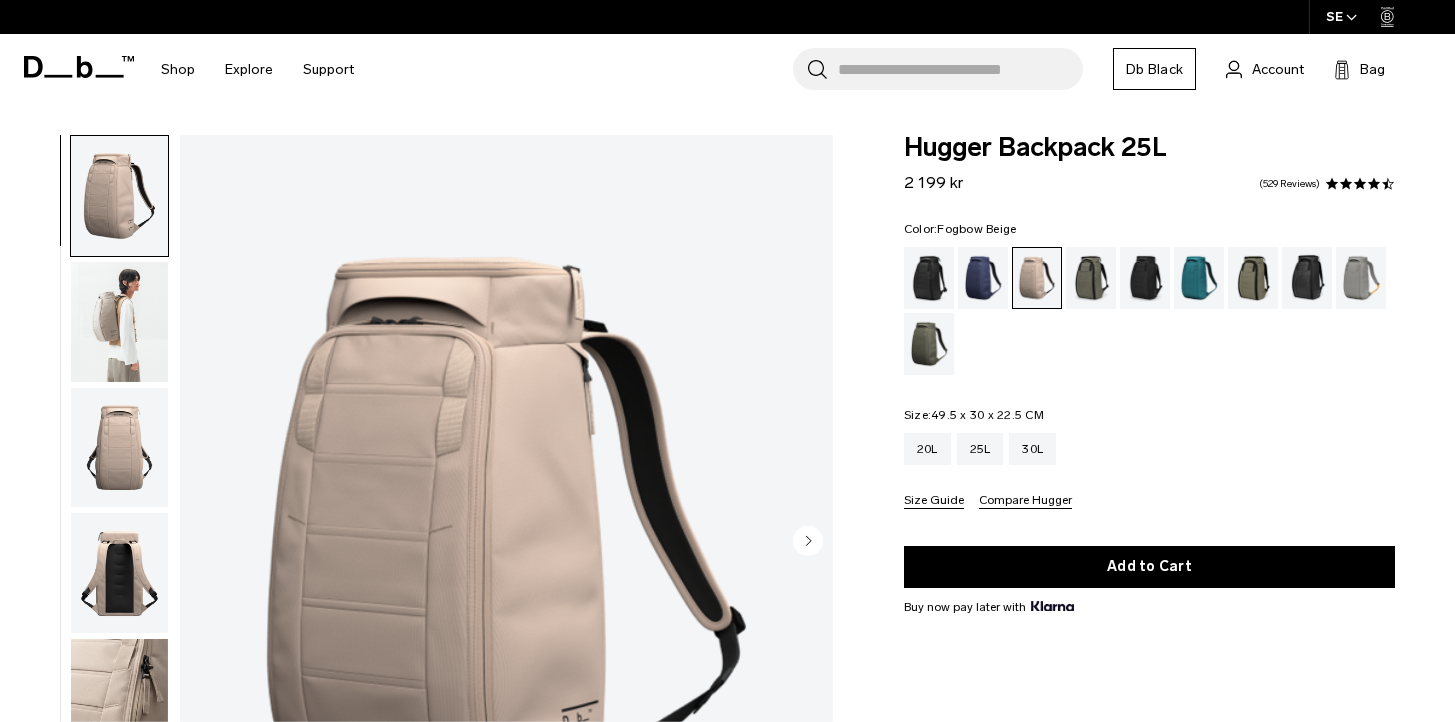 scroll, scrollTop: 0, scrollLeft: 0, axis: both 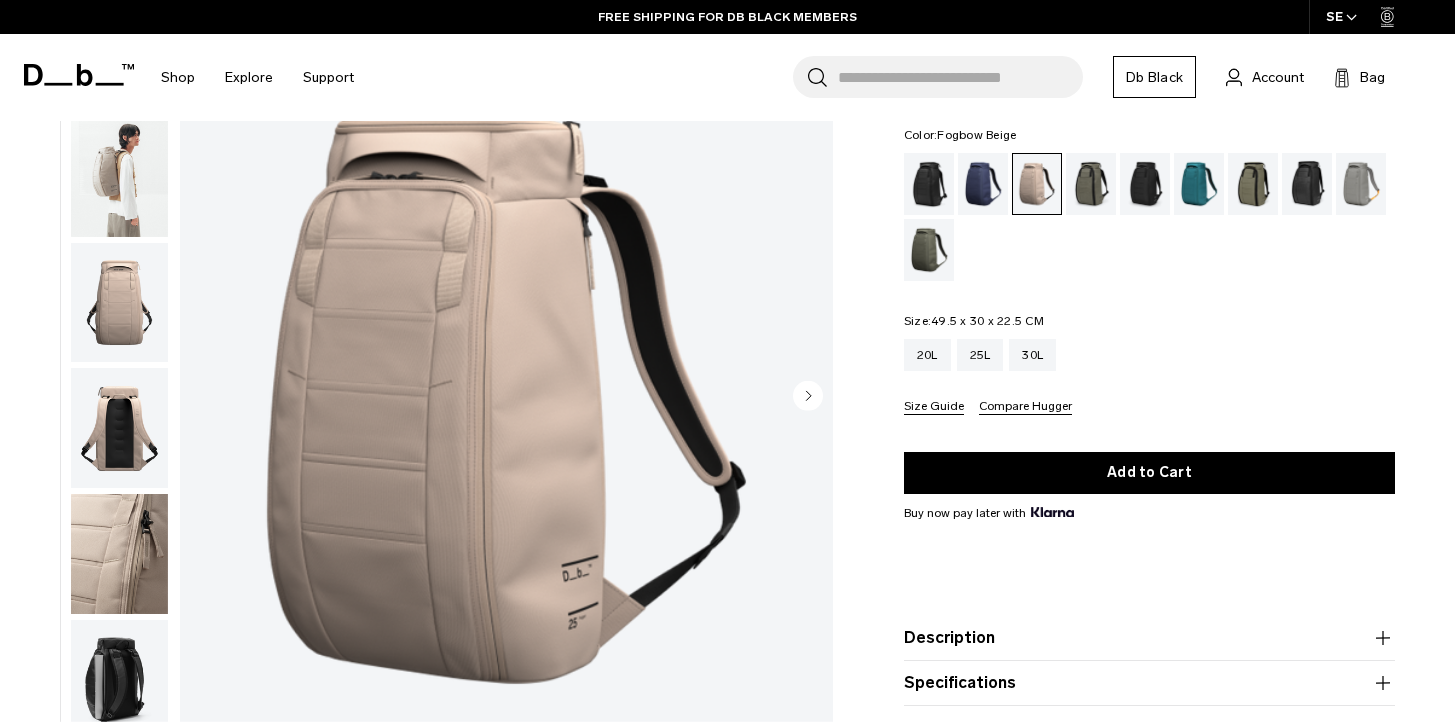 click at bounding box center (119, 177) 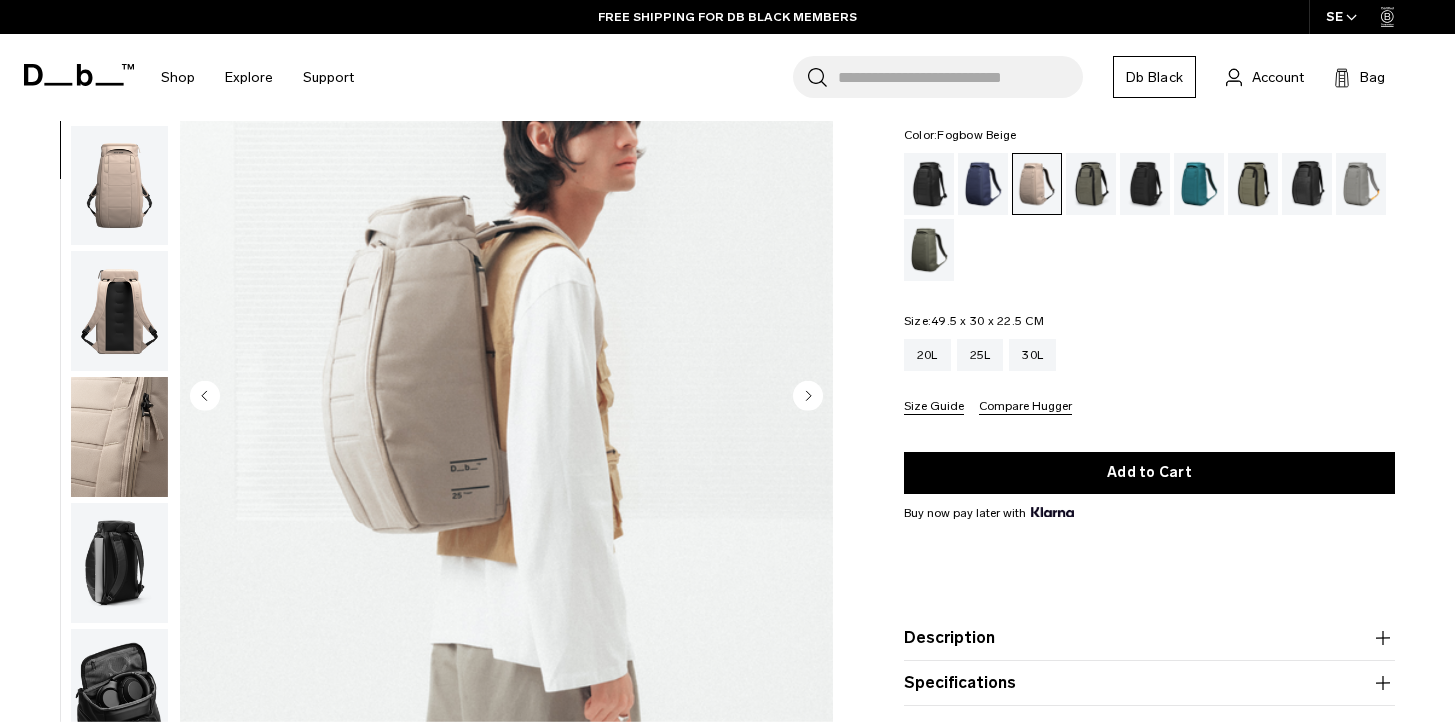 scroll, scrollTop: 126, scrollLeft: 0, axis: vertical 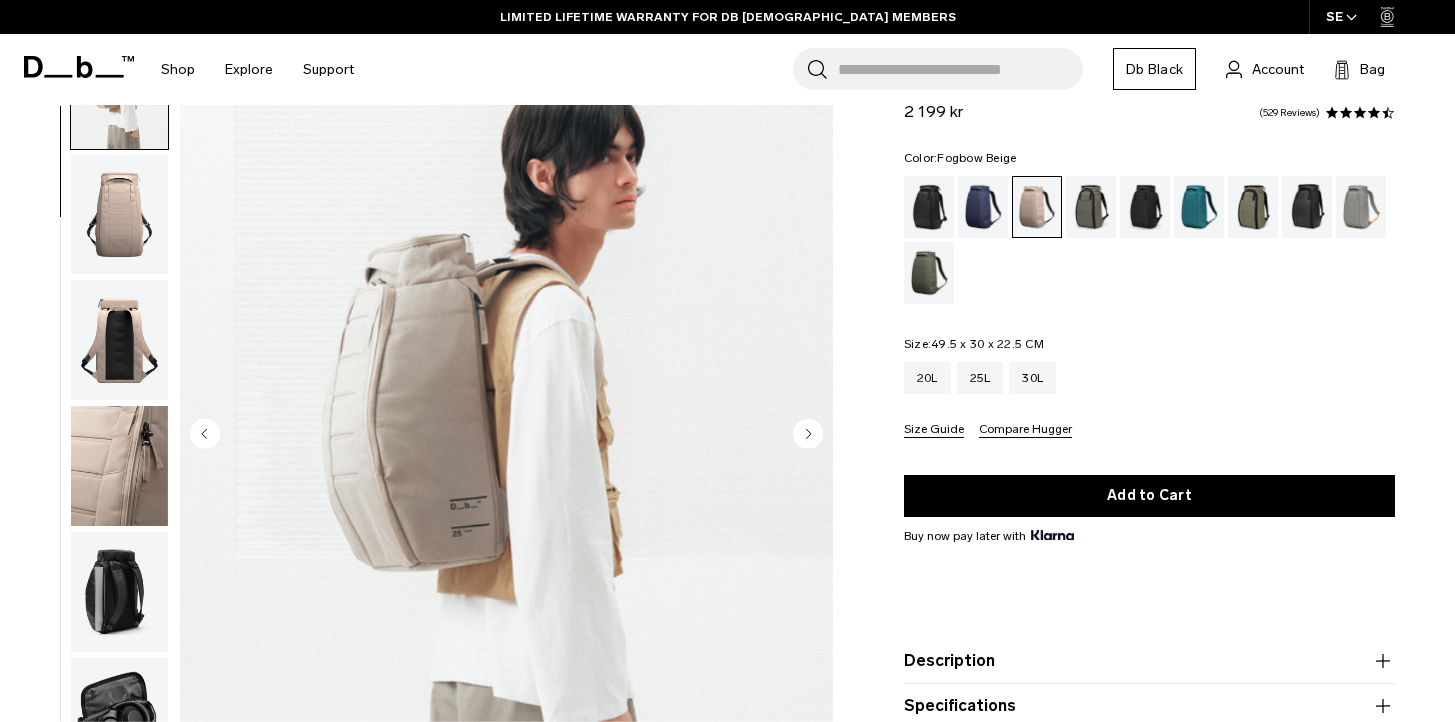 click at bounding box center (506, 436) 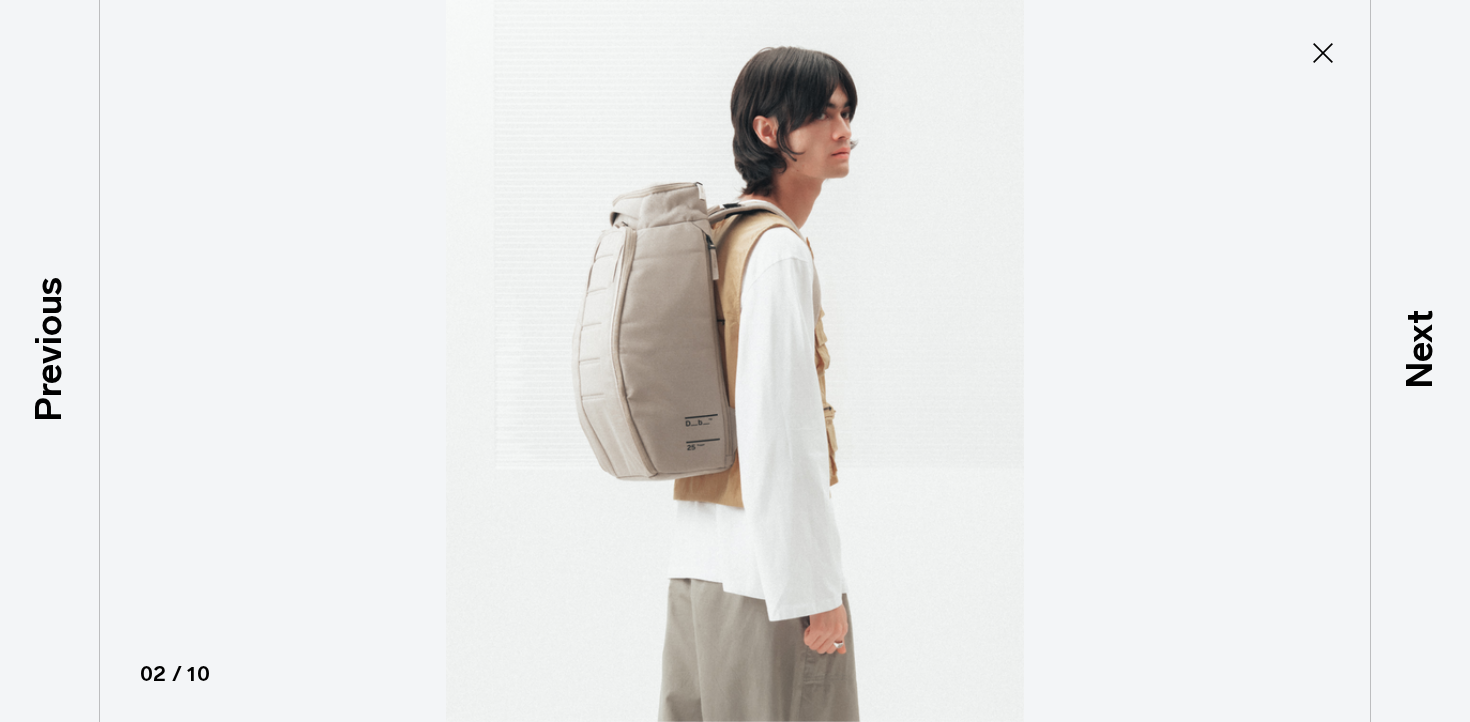 click at bounding box center [735, 361] 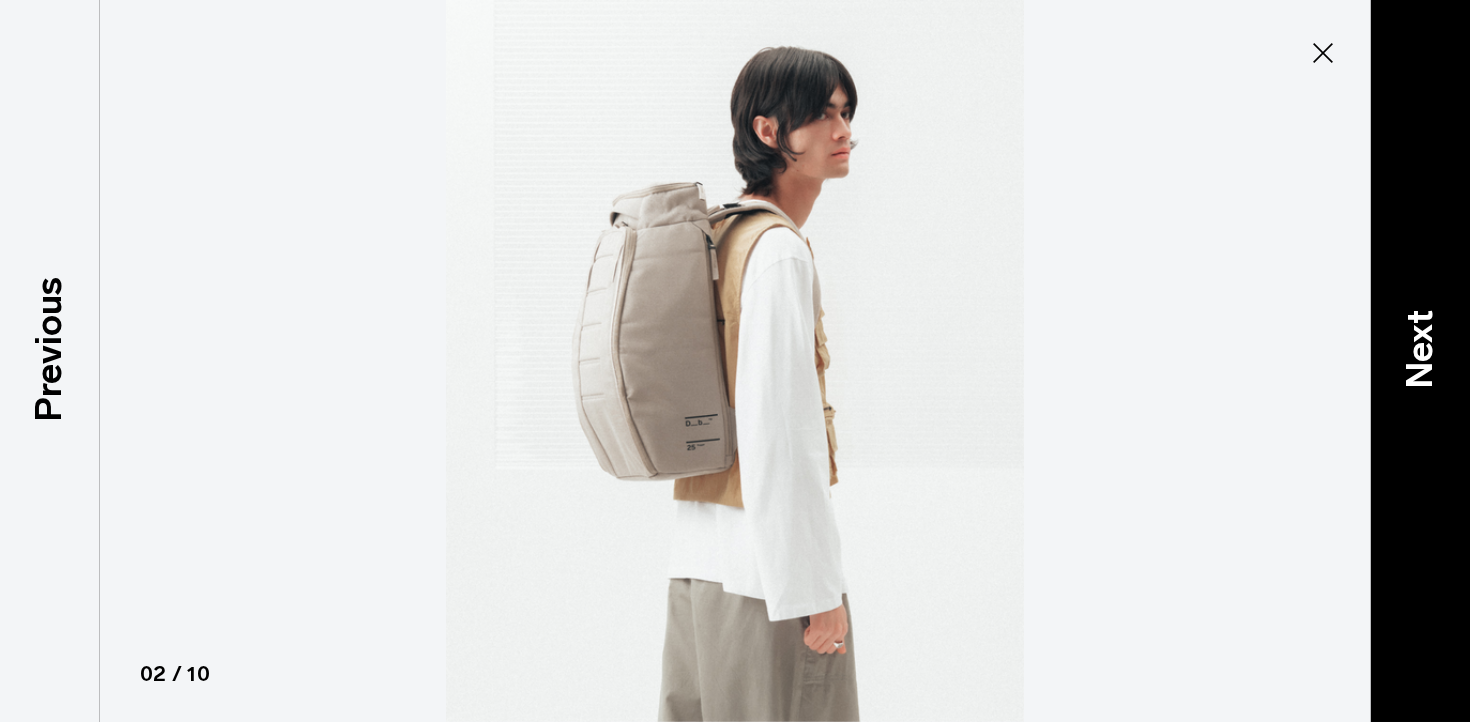 click on "Next" at bounding box center [1420, 361] 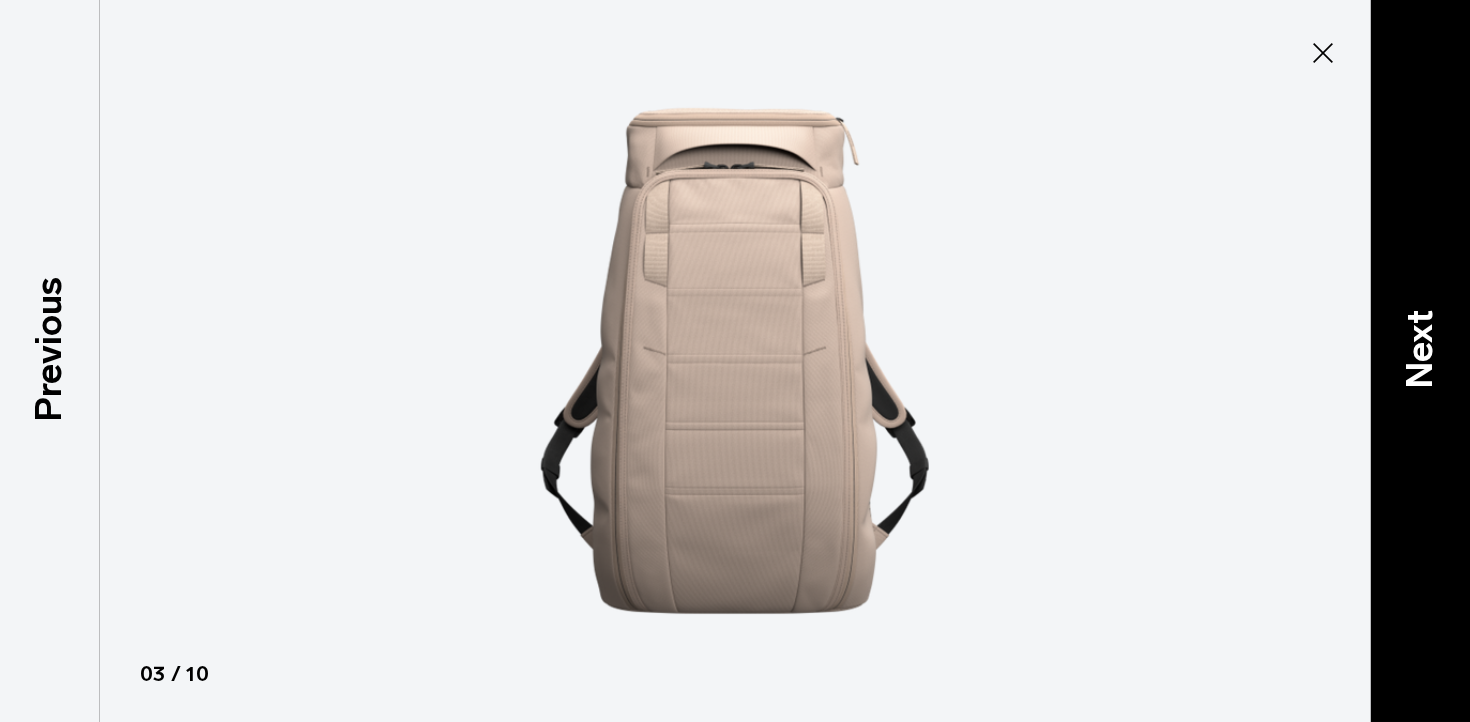 click on "Next" at bounding box center (1420, 361) 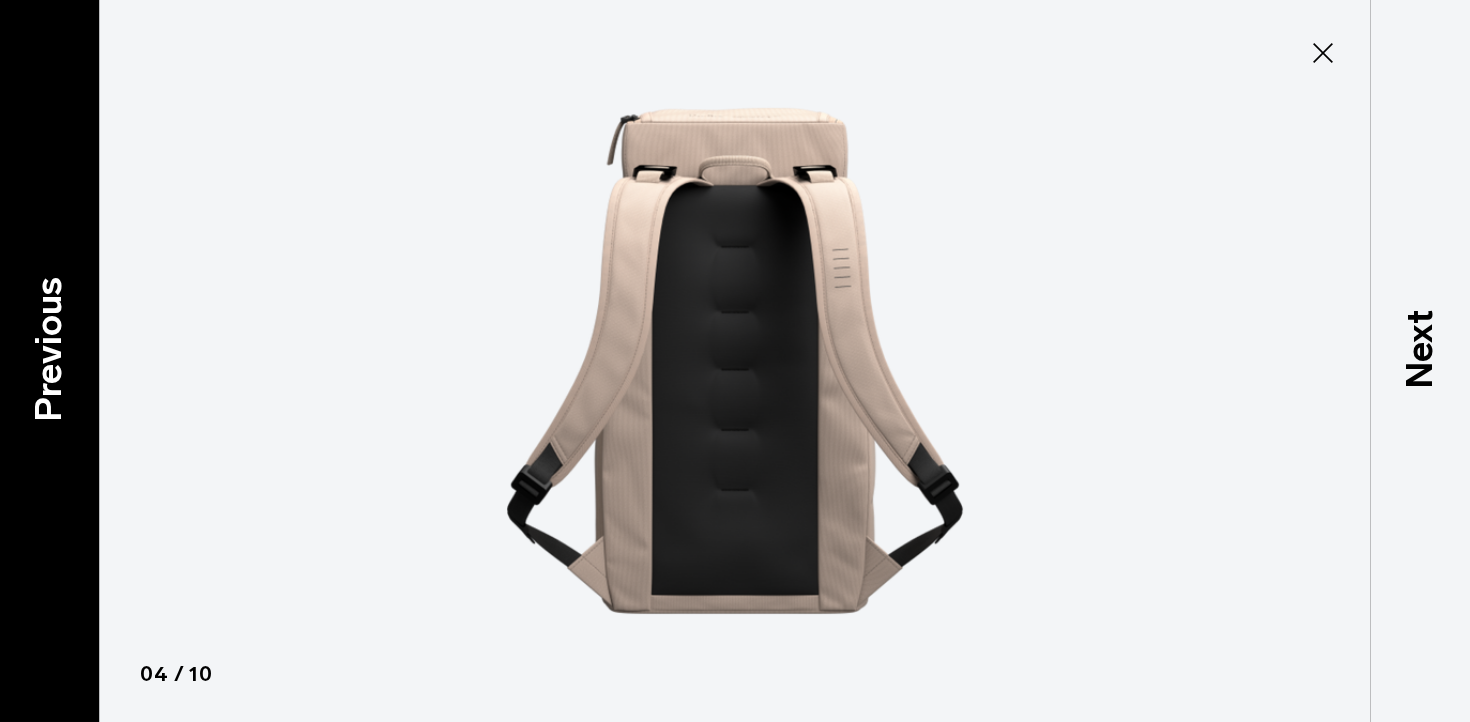click on "Previous" at bounding box center [49, 348] 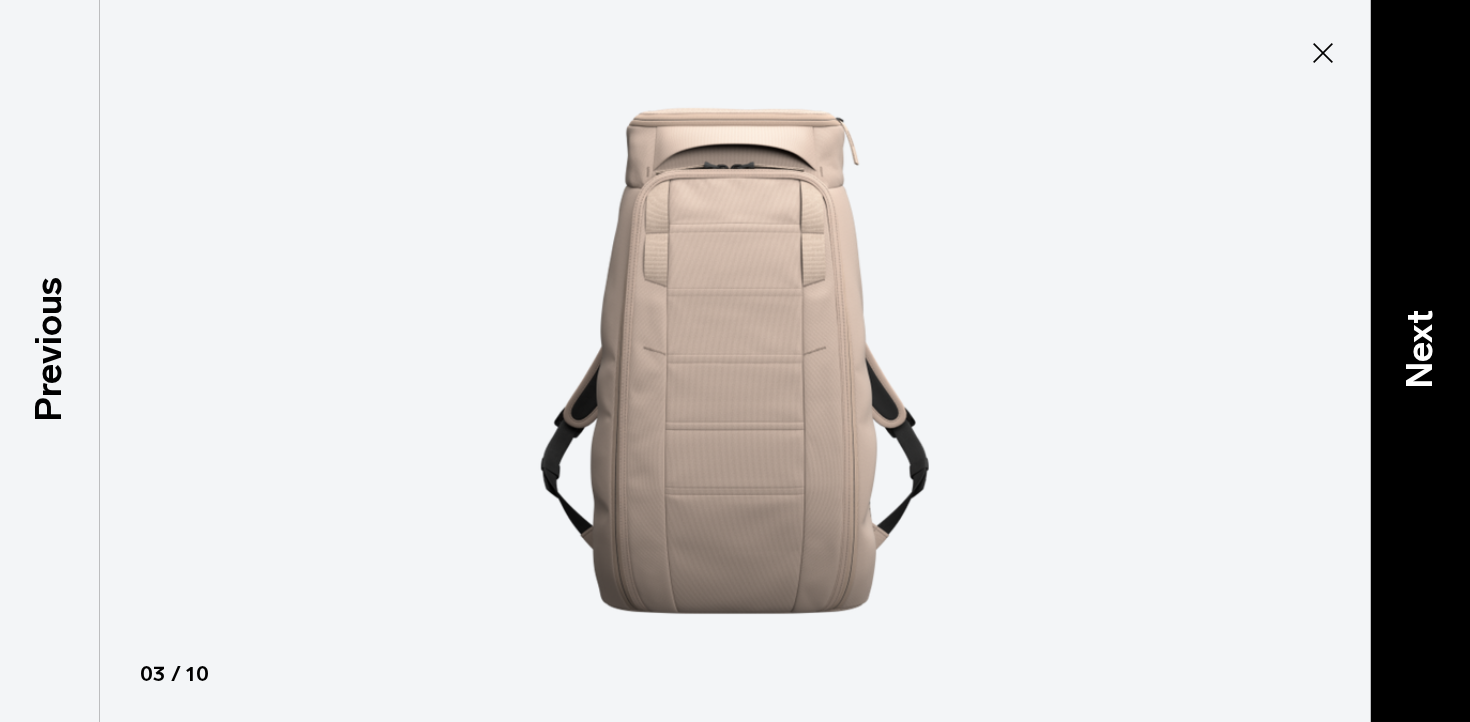 click on "Next" at bounding box center [1420, 348] 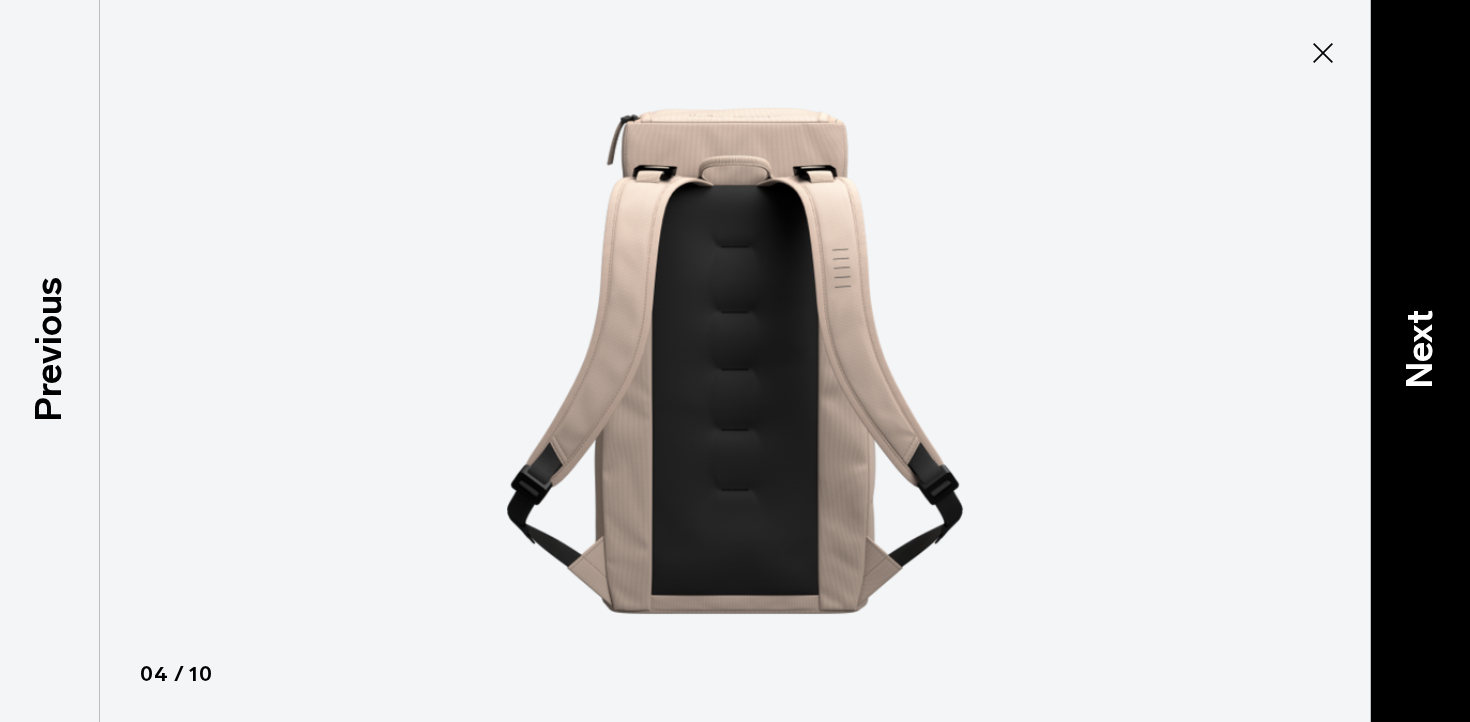 click on "Next" at bounding box center (1420, 348) 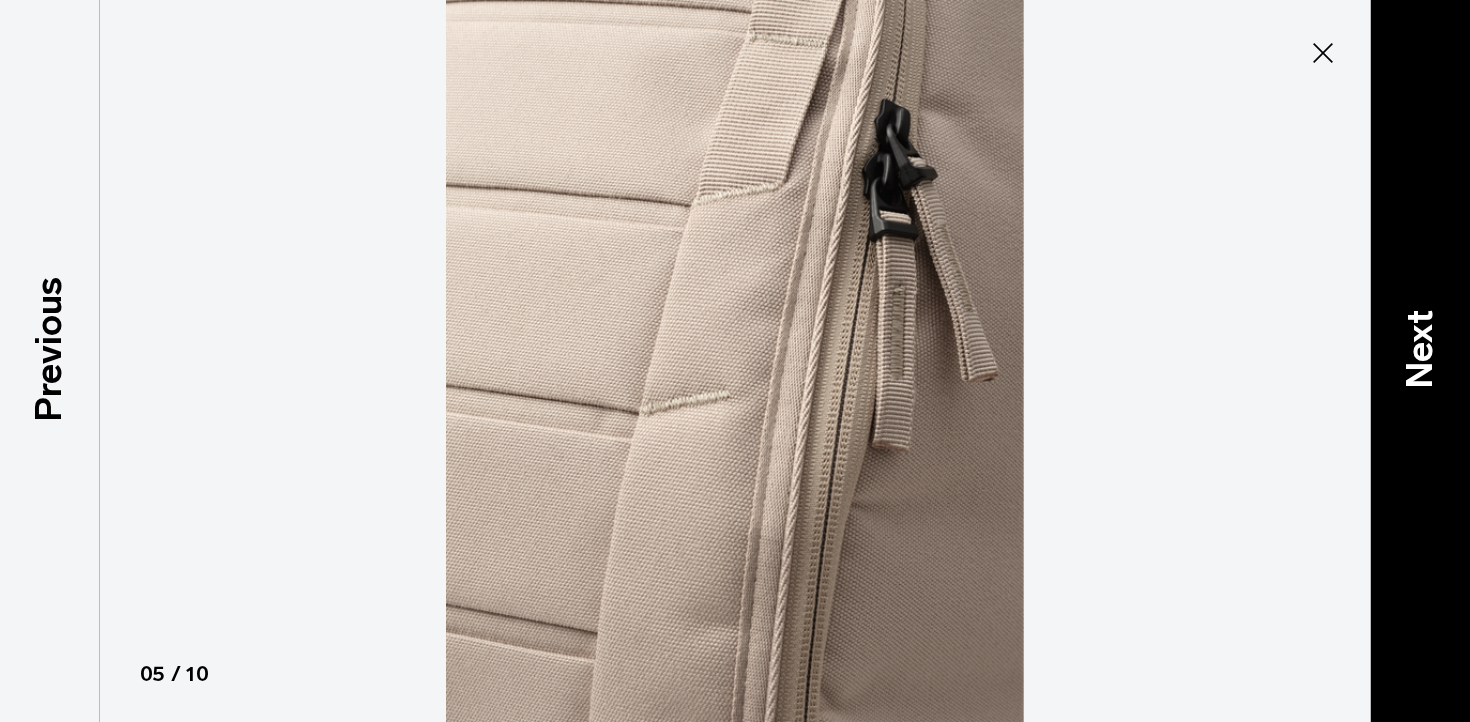 click on "Next" at bounding box center (1420, 348) 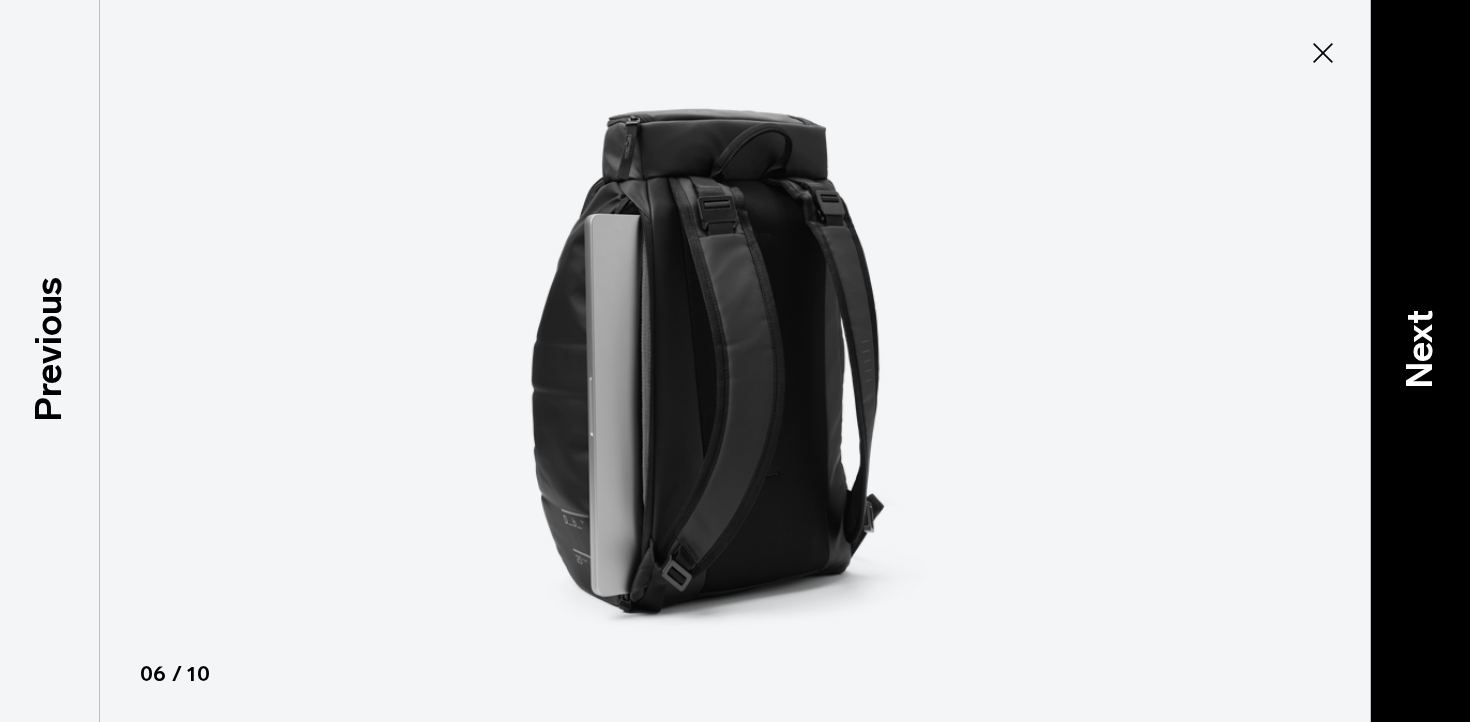 click on "Next" at bounding box center (1420, 348) 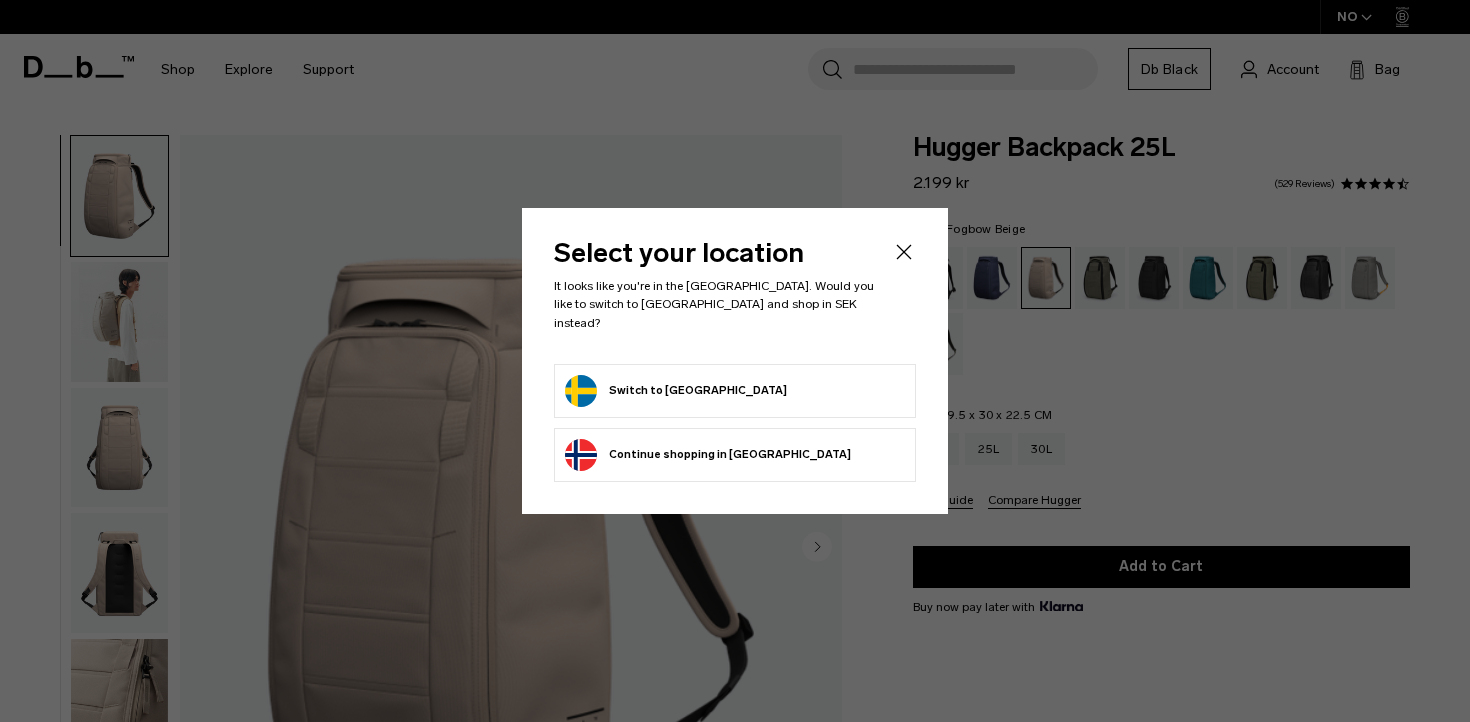 scroll, scrollTop: 0, scrollLeft: 0, axis: both 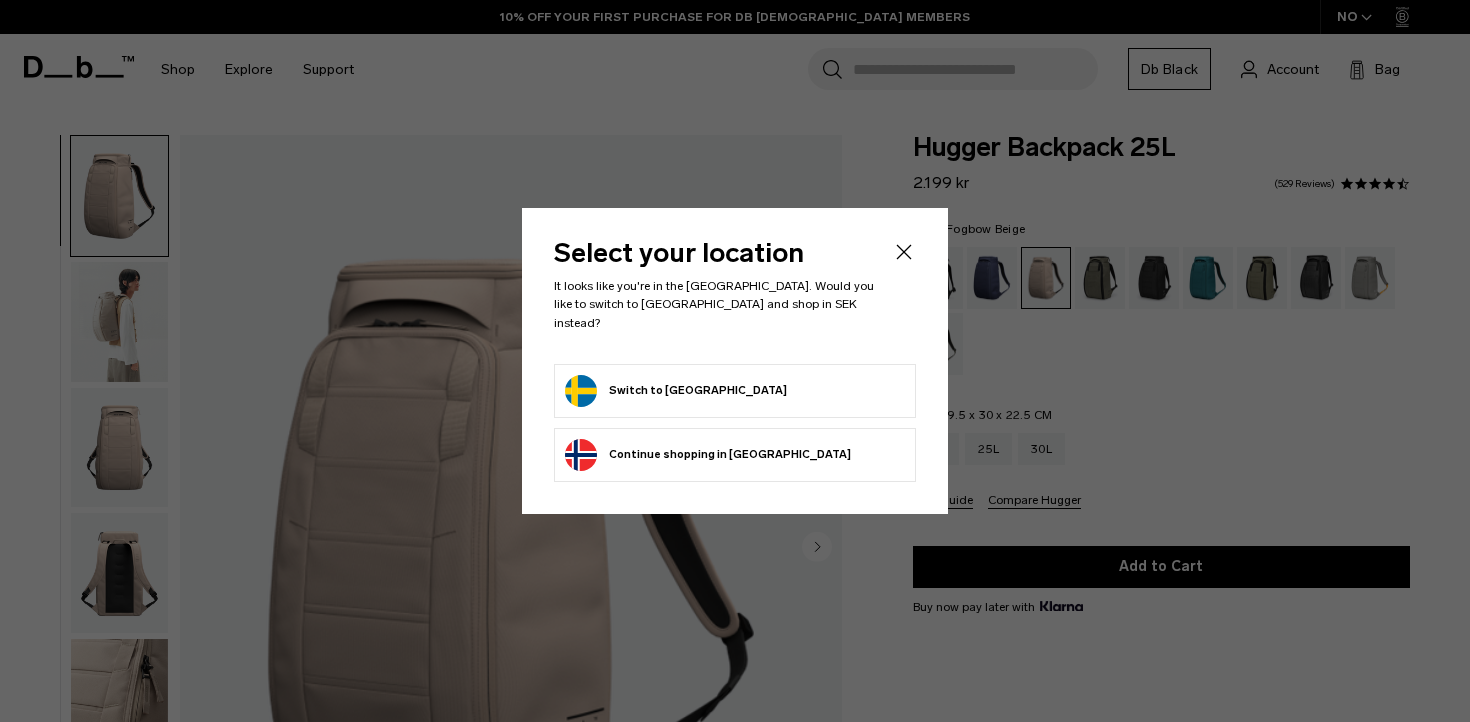 click on "Switch to [GEOGRAPHIC_DATA]" at bounding box center (676, 391) 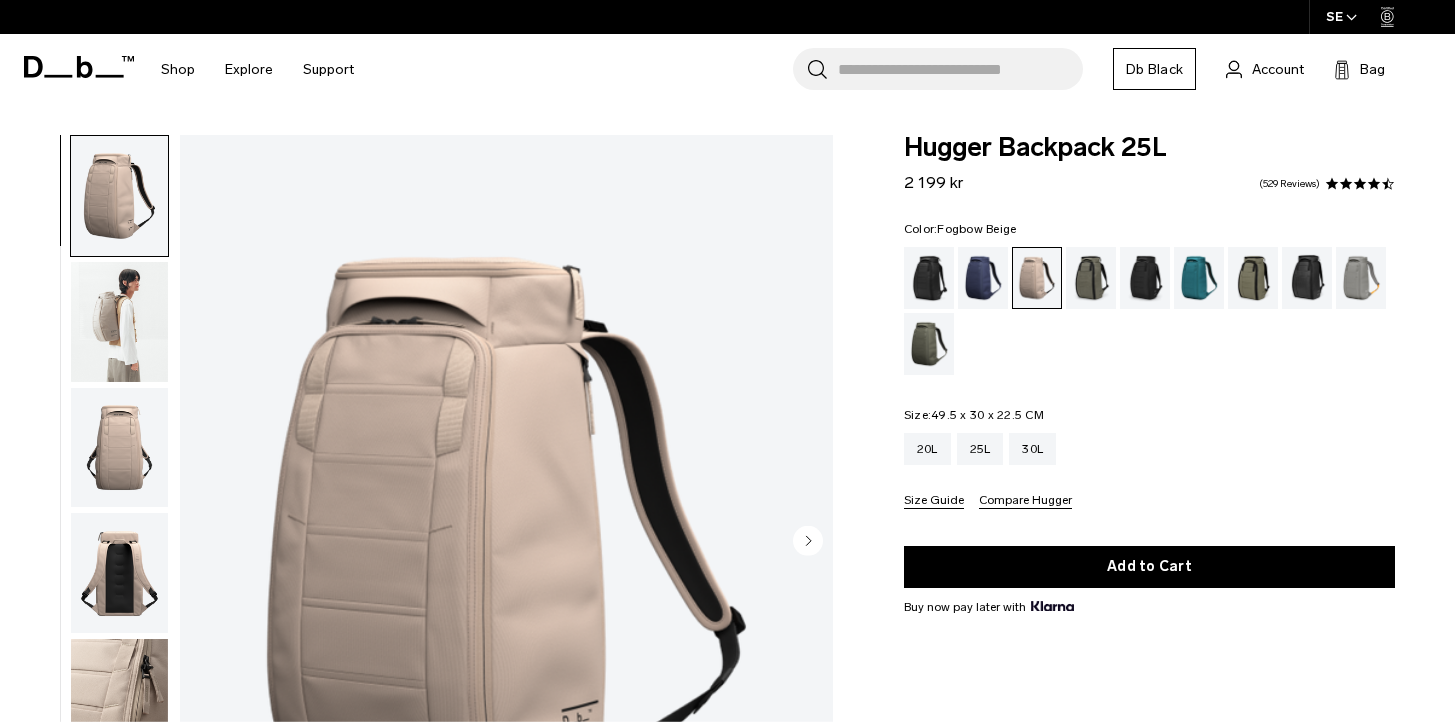 scroll, scrollTop: 0, scrollLeft: 0, axis: both 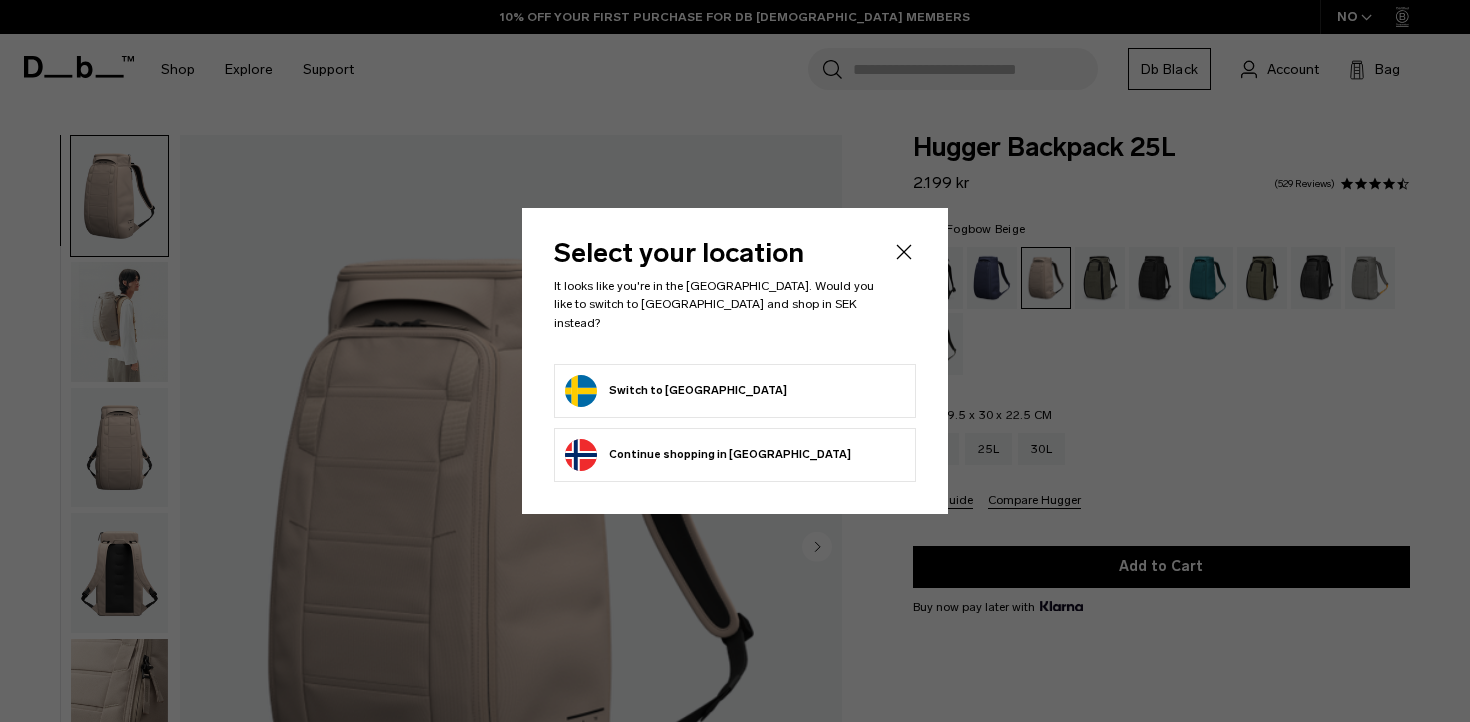 click 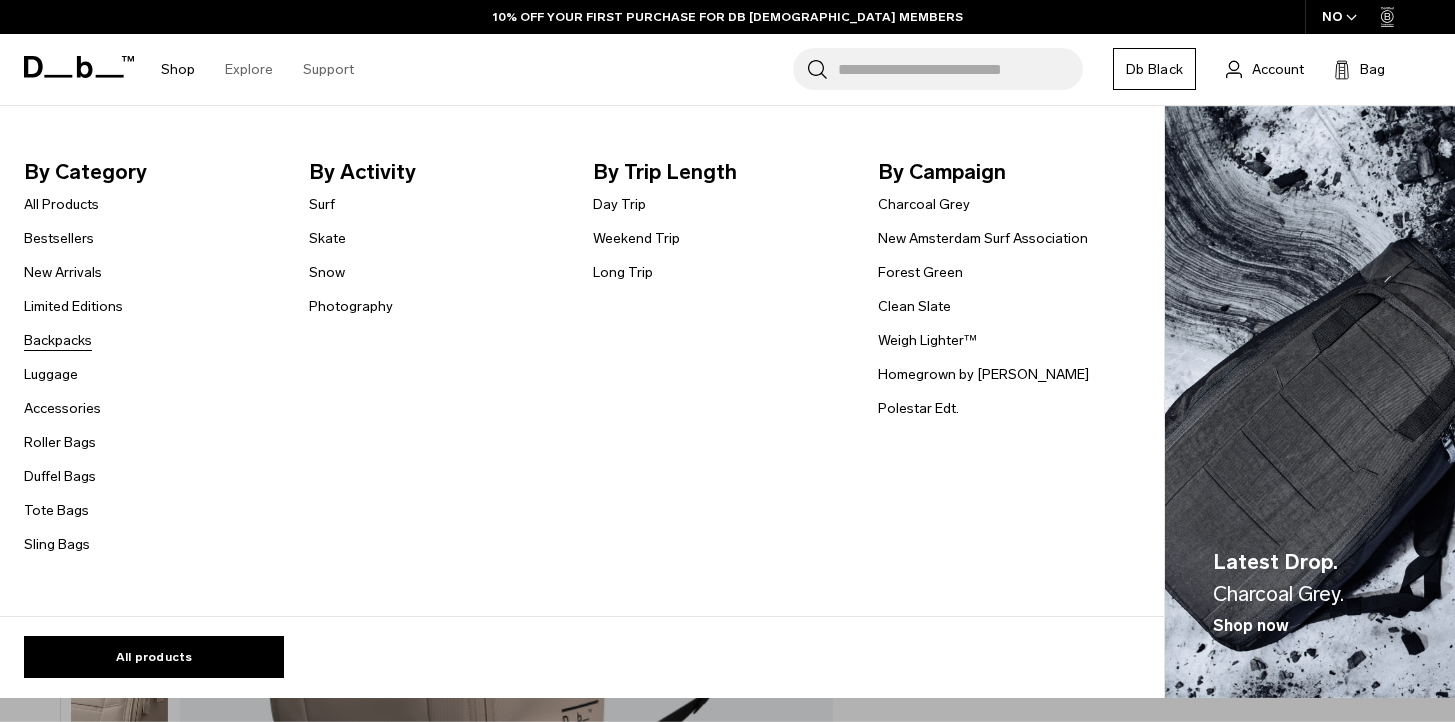 click on "Backpacks" at bounding box center (58, 340) 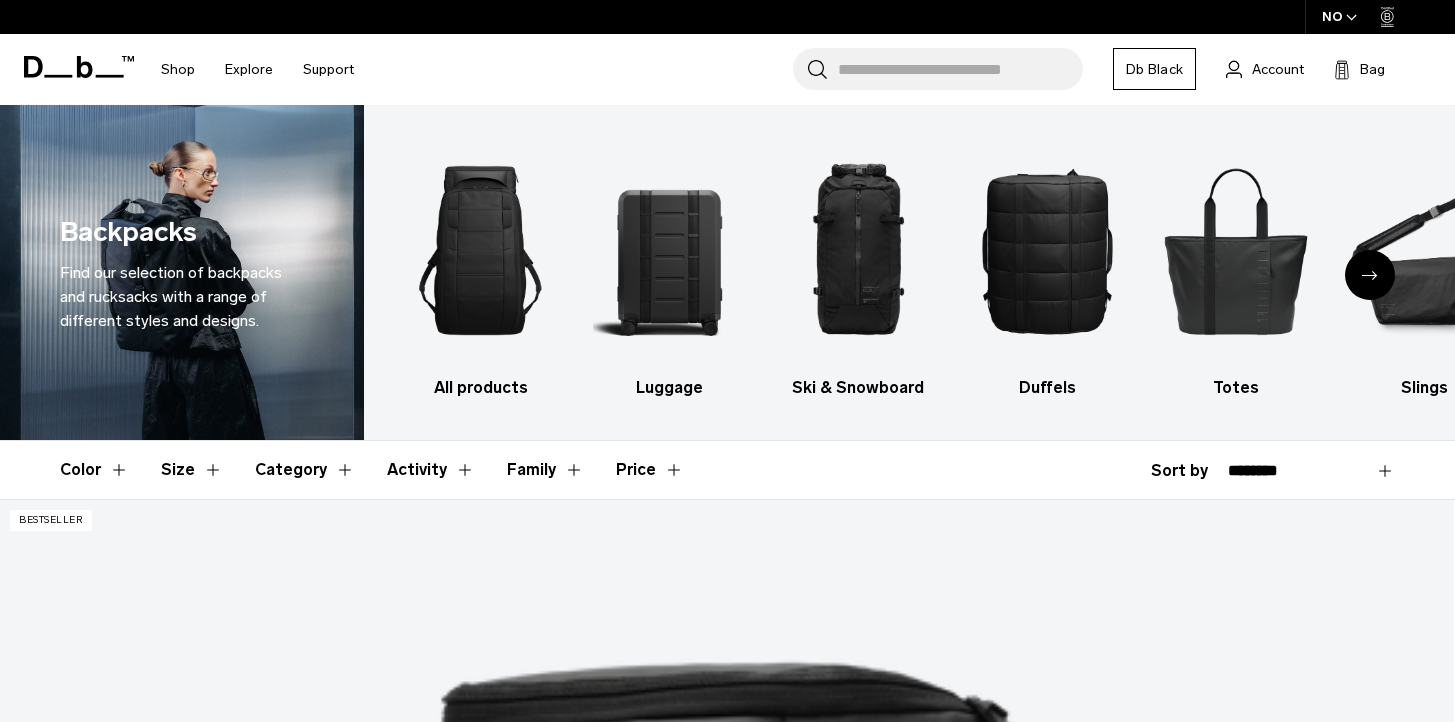 scroll, scrollTop: 0, scrollLeft: 0, axis: both 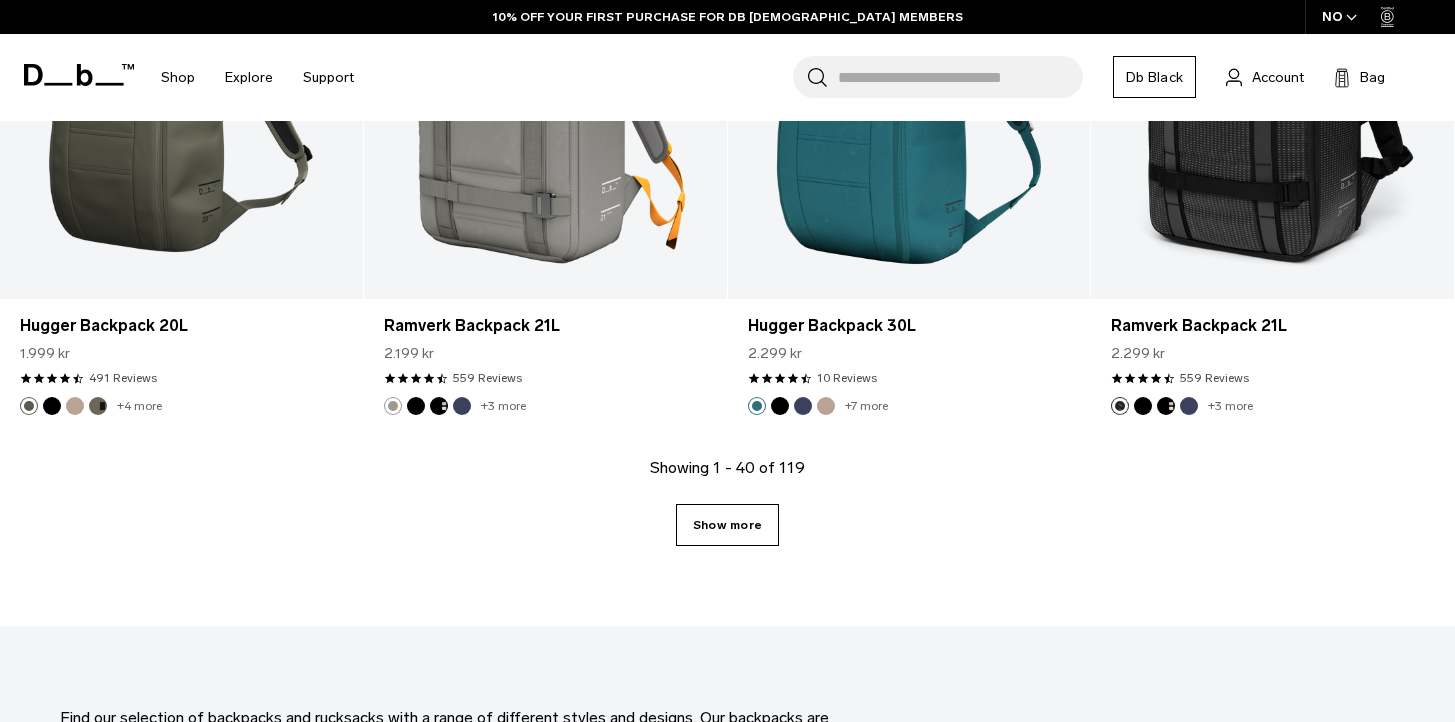 click on "Show more" at bounding box center [727, 525] 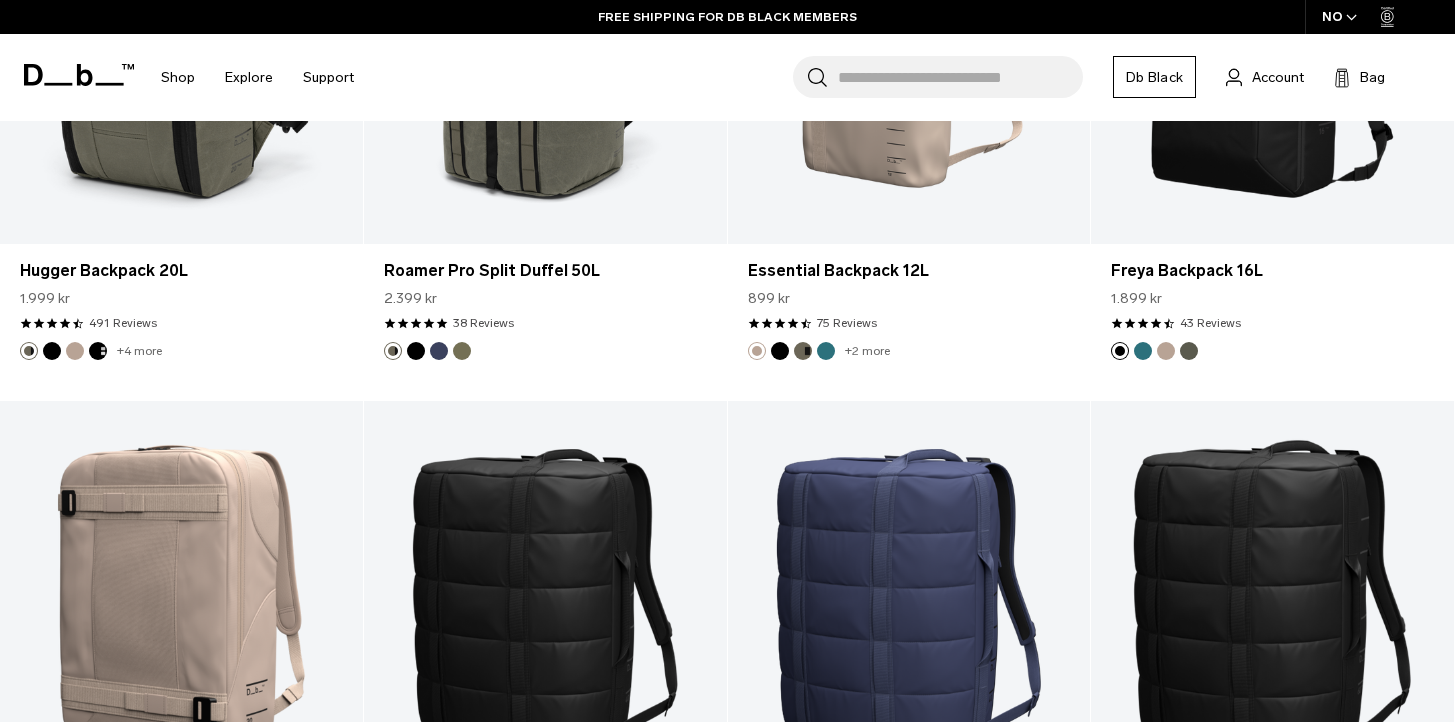 scroll, scrollTop: 9206, scrollLeft: 0, axis: vertical 